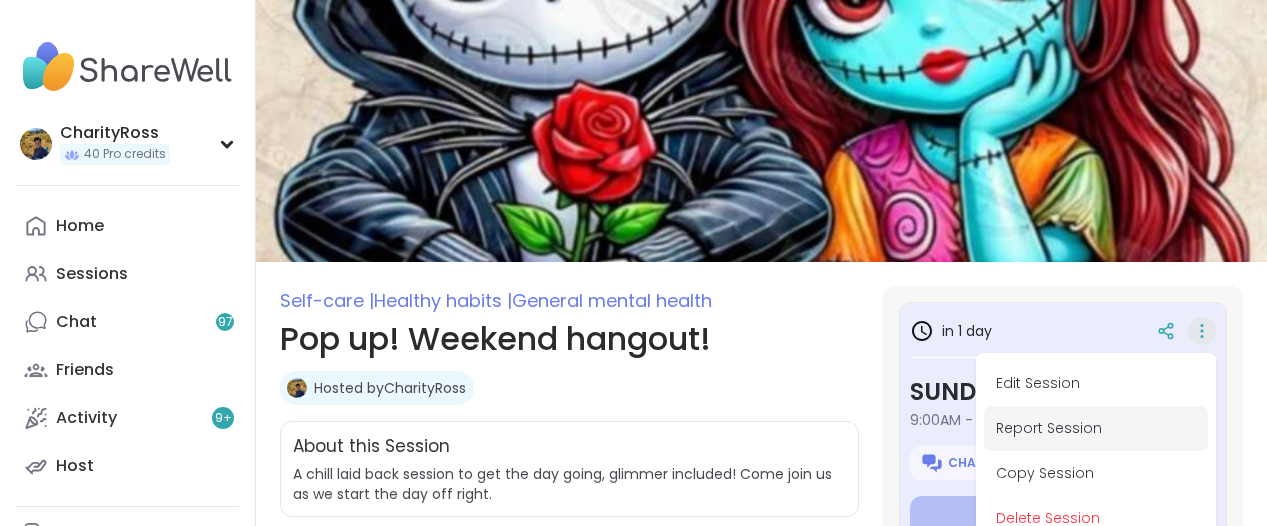 scroll, scrollTop: 0, scrollLeft: 0, axis: both 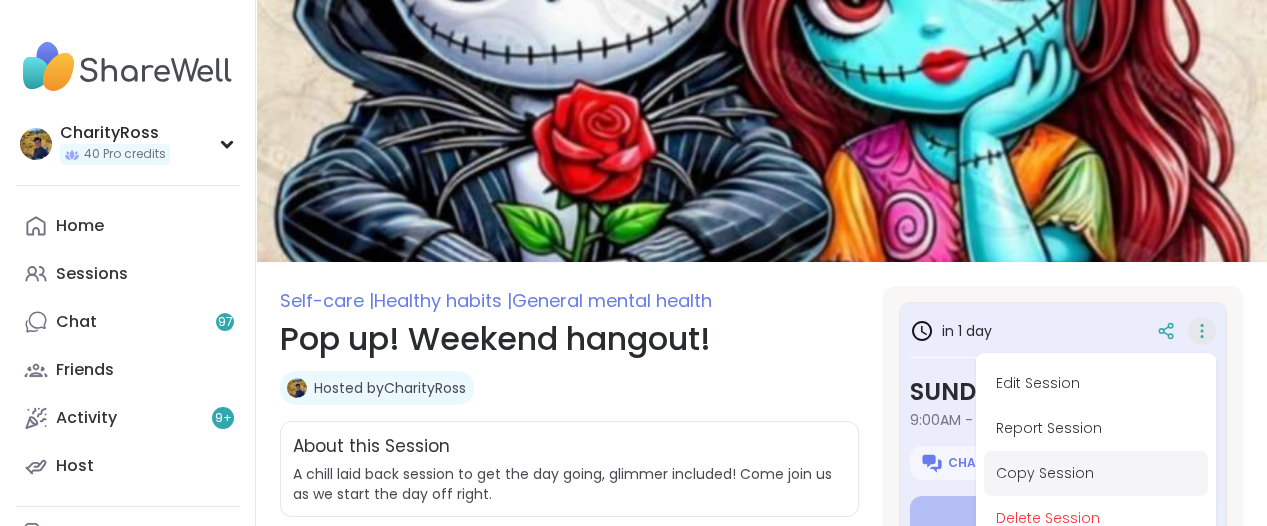 click on "Copy Session" at bounding box center (1096, 473) 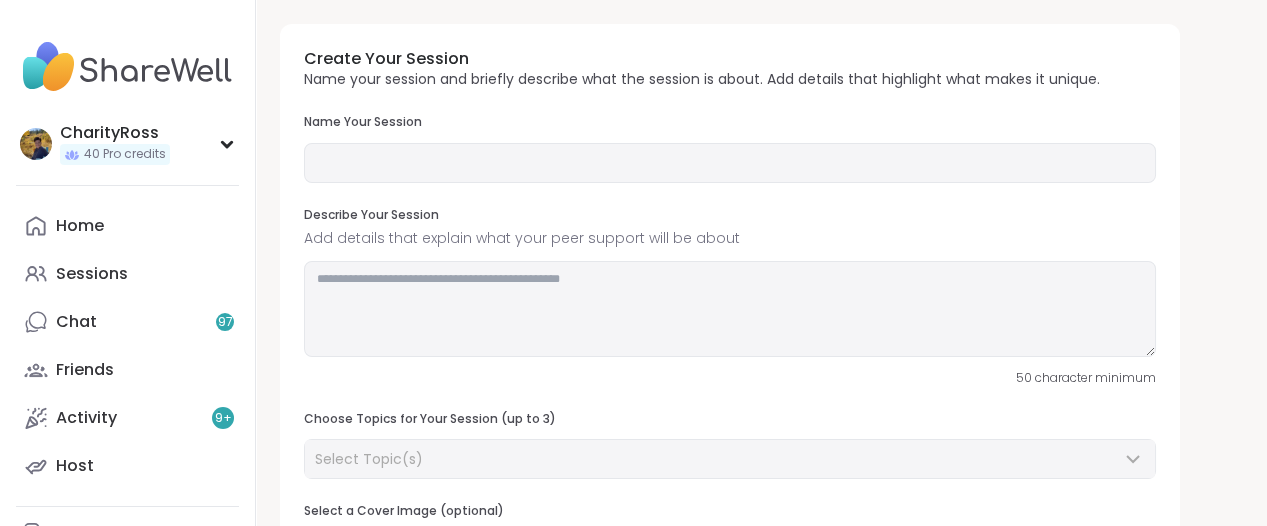type on "**********" 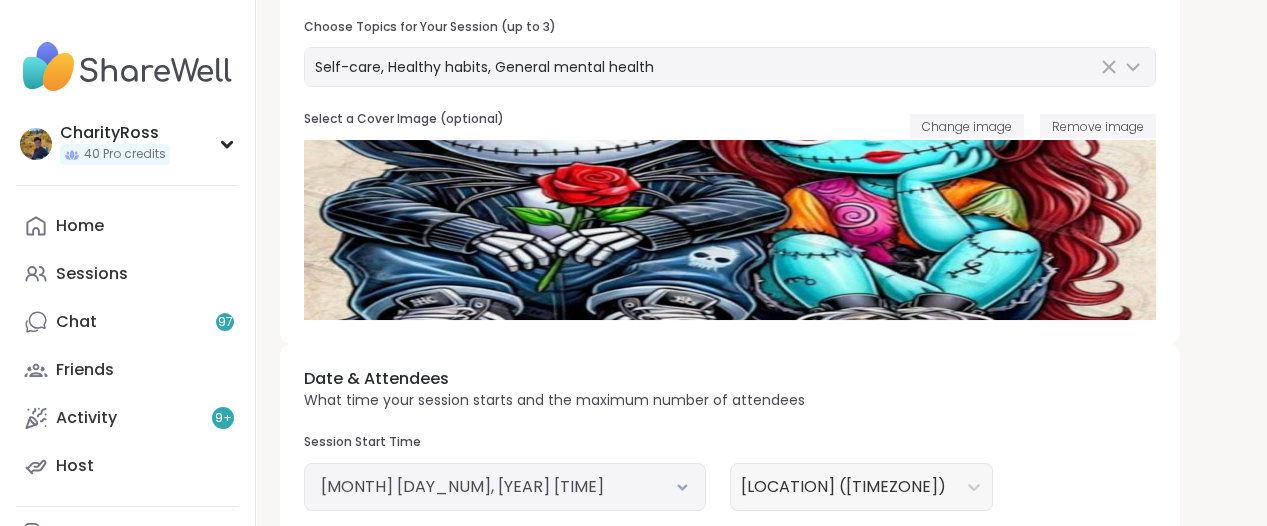 scroll, scrollTop: 500, scrollLeft: 0, axis: vertical 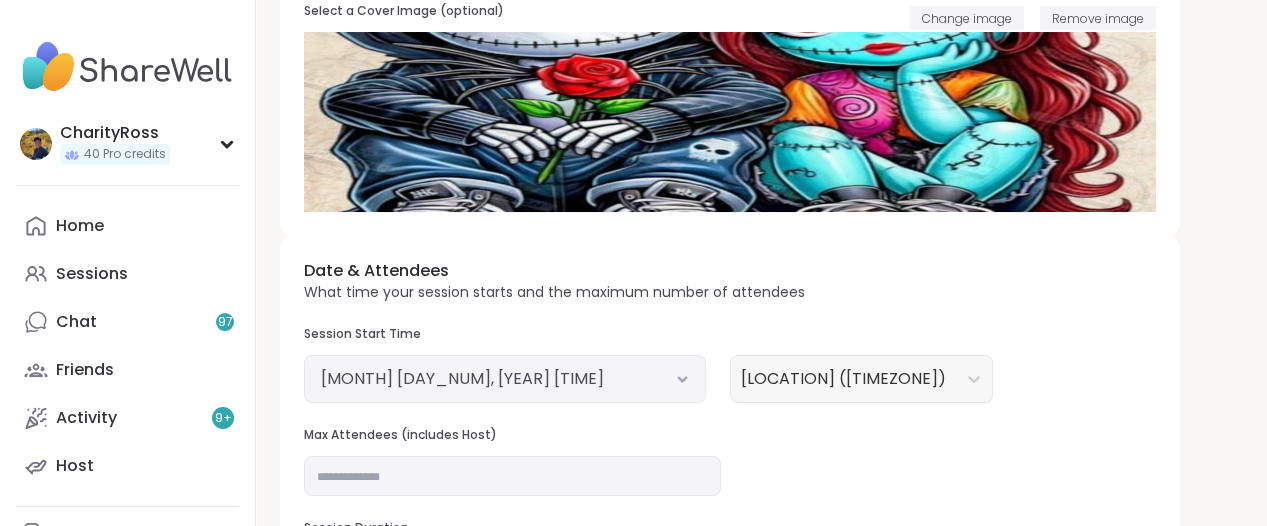 click 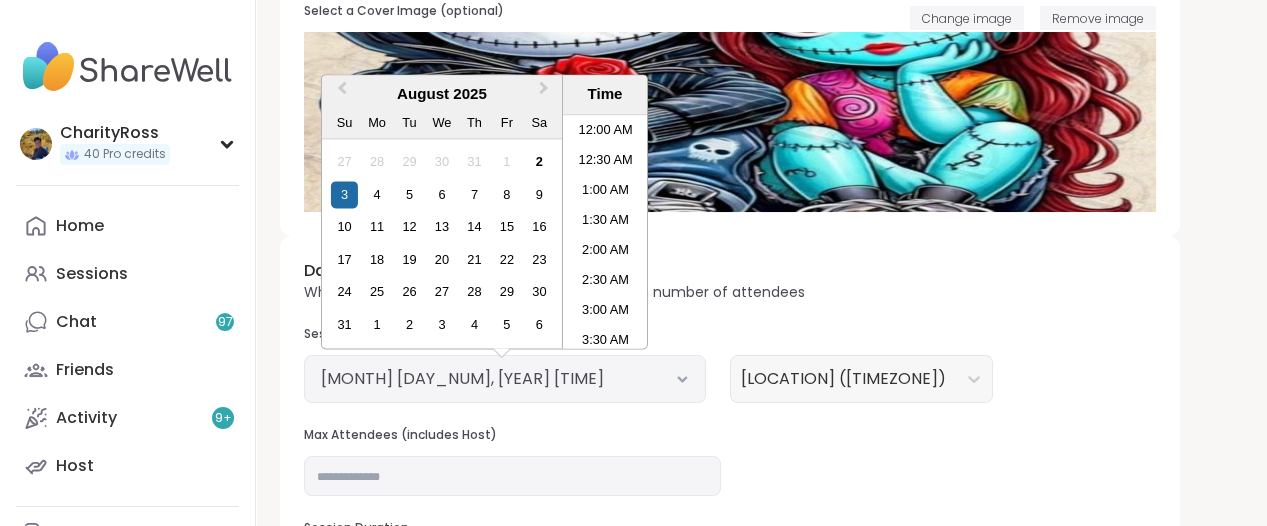 scroll, scrollTop: 438, scrollLeft: 0, axis: vertical 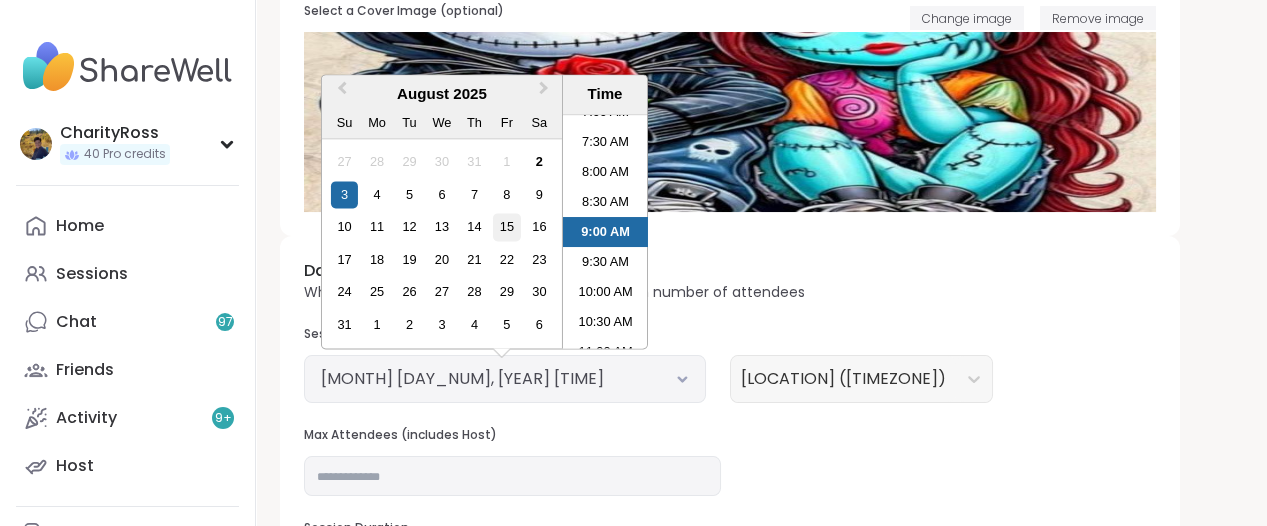 click on "15" at bounding box center [506, 227] 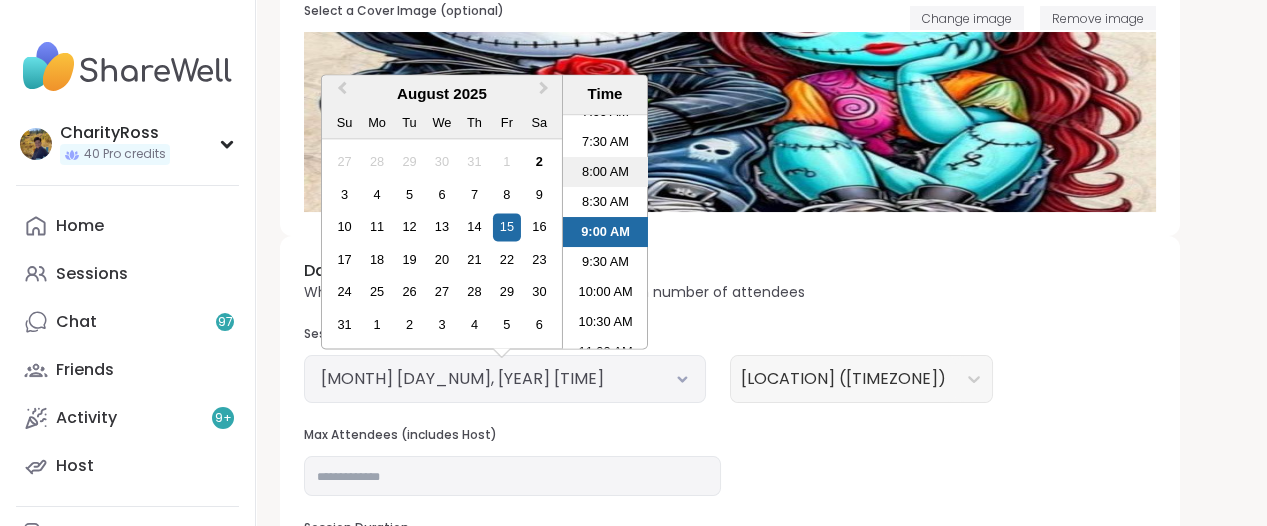 click on "8:00 AM" at bounding box center [605, 172] 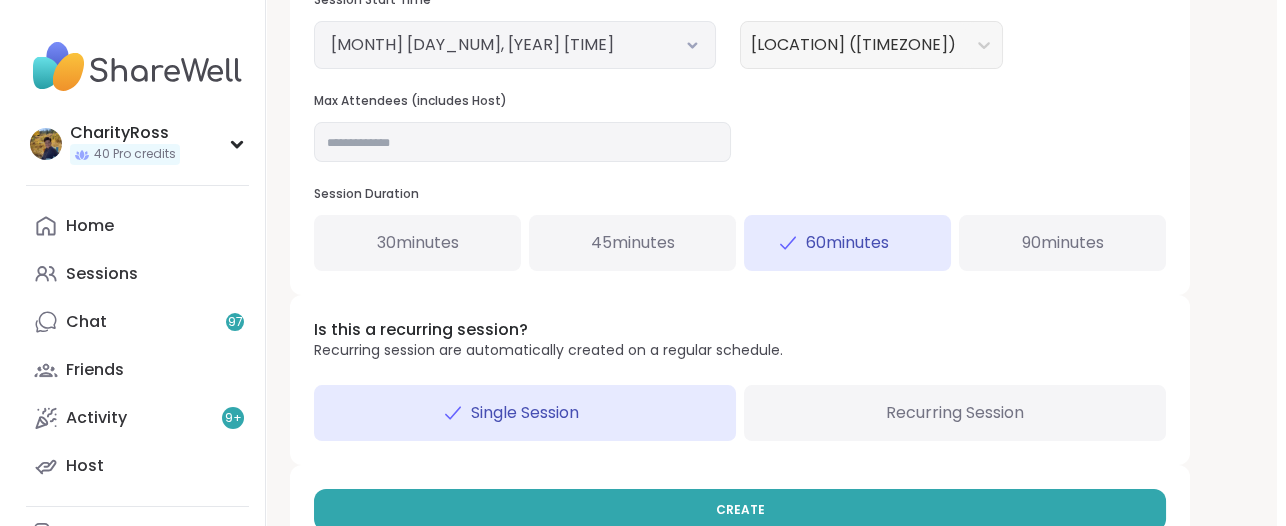 scroll, scrollTop: 875, scrollLeft: 0, axis: vertical 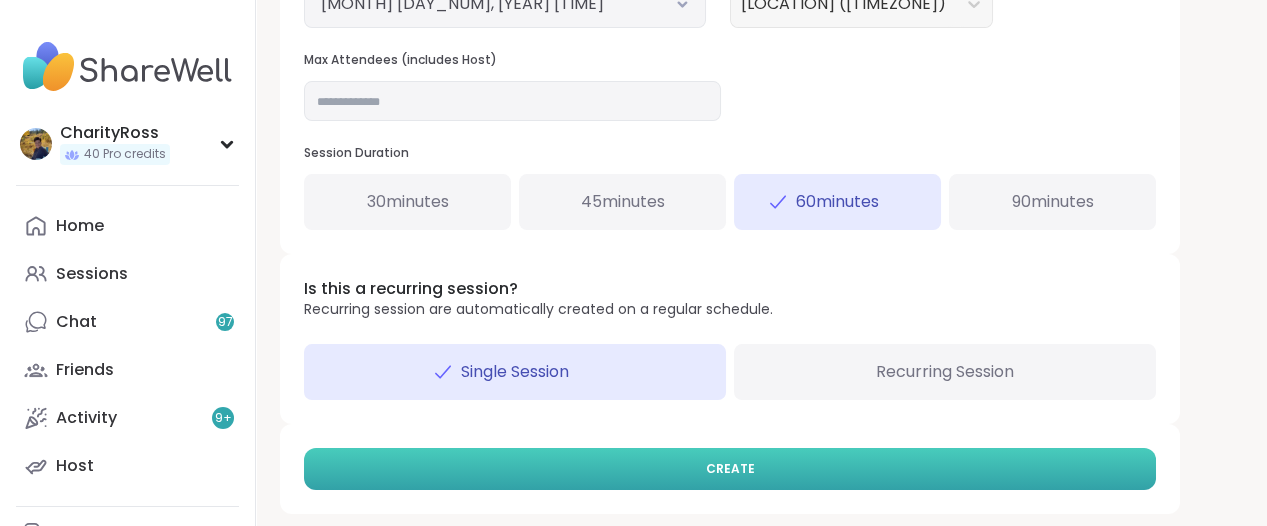 click on "CREATE" at bounding box center [730, 469] 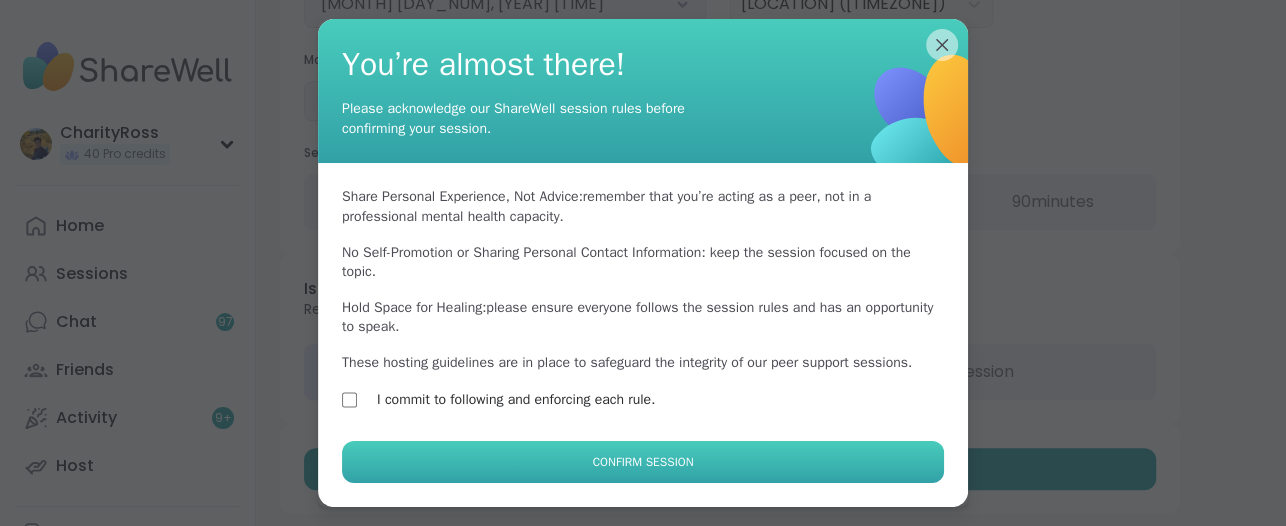 click on "Confirm Session" at bounding box center (643, 462) 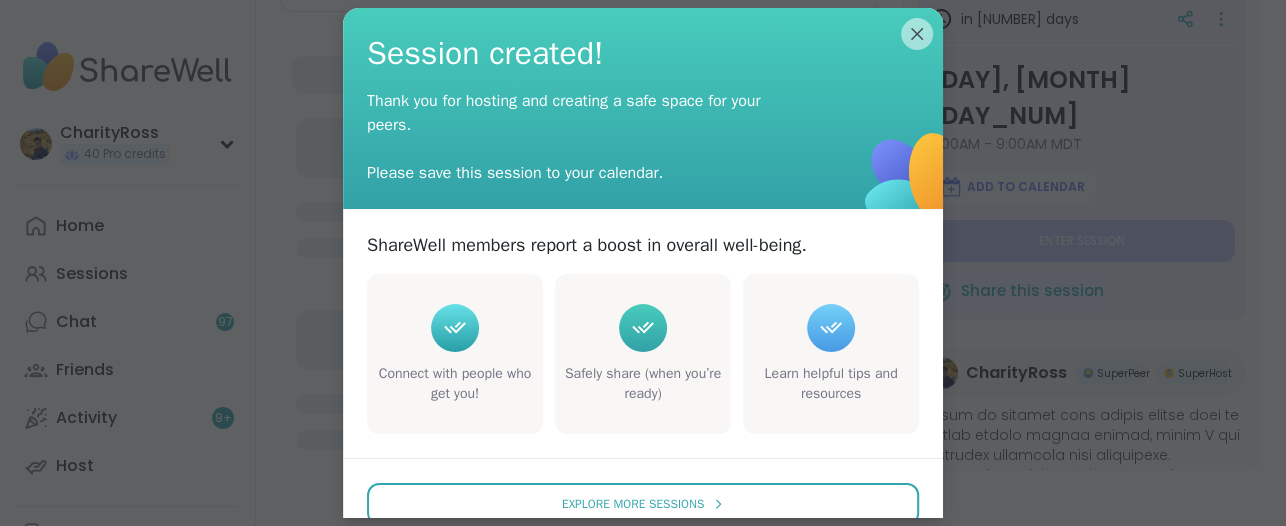 scroll, scrollTop: 0, scrollLeft: 0, axis: both 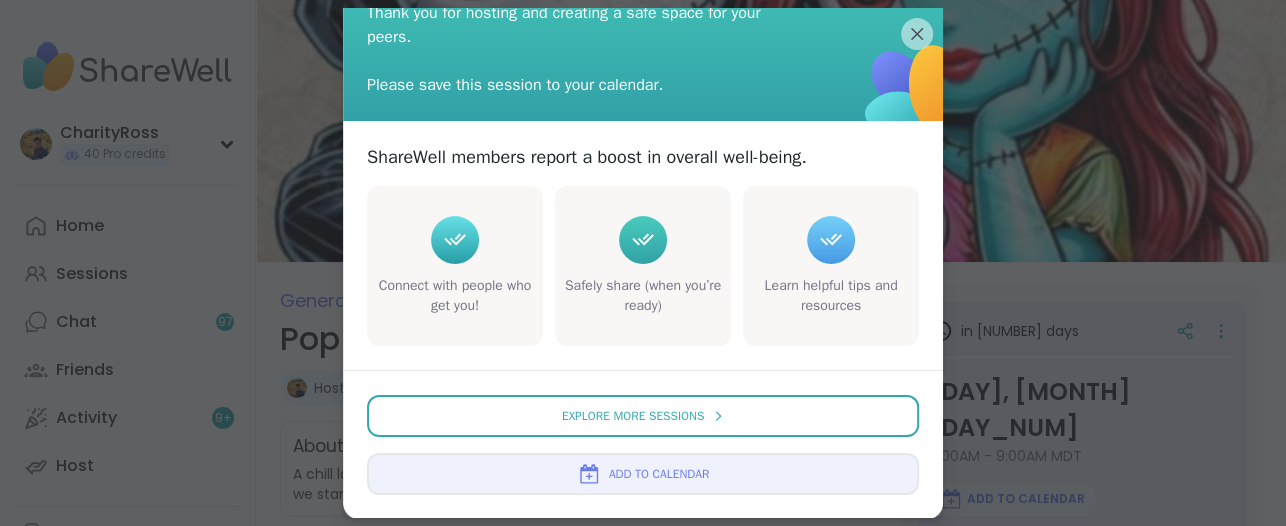 click on "Add to Calendar" at bounding box center [643, 474] 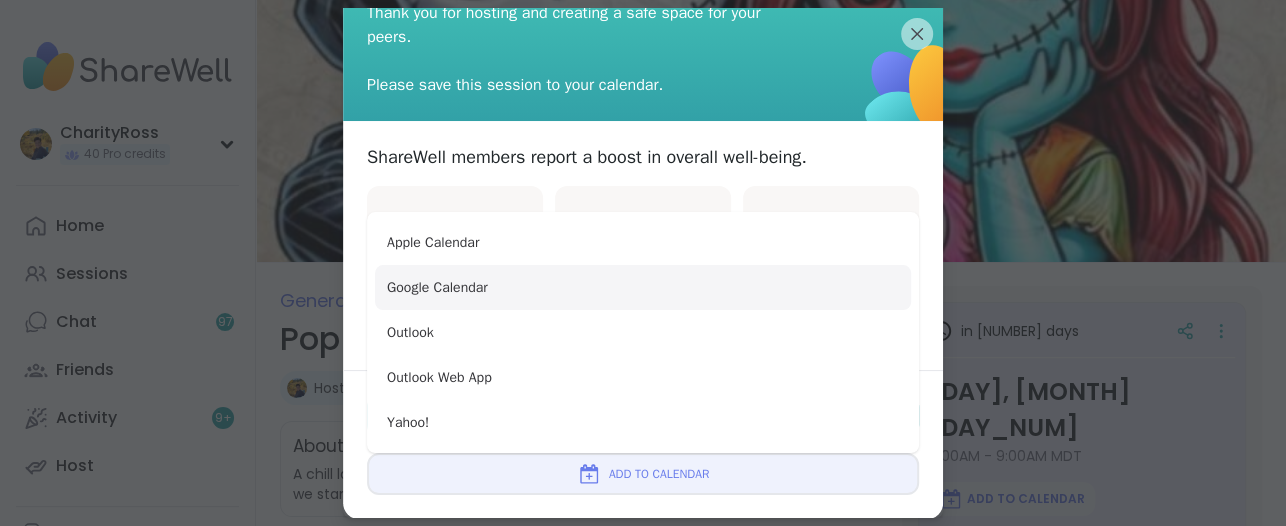 click on "Google Calendar" at bounding box center [643, 287] 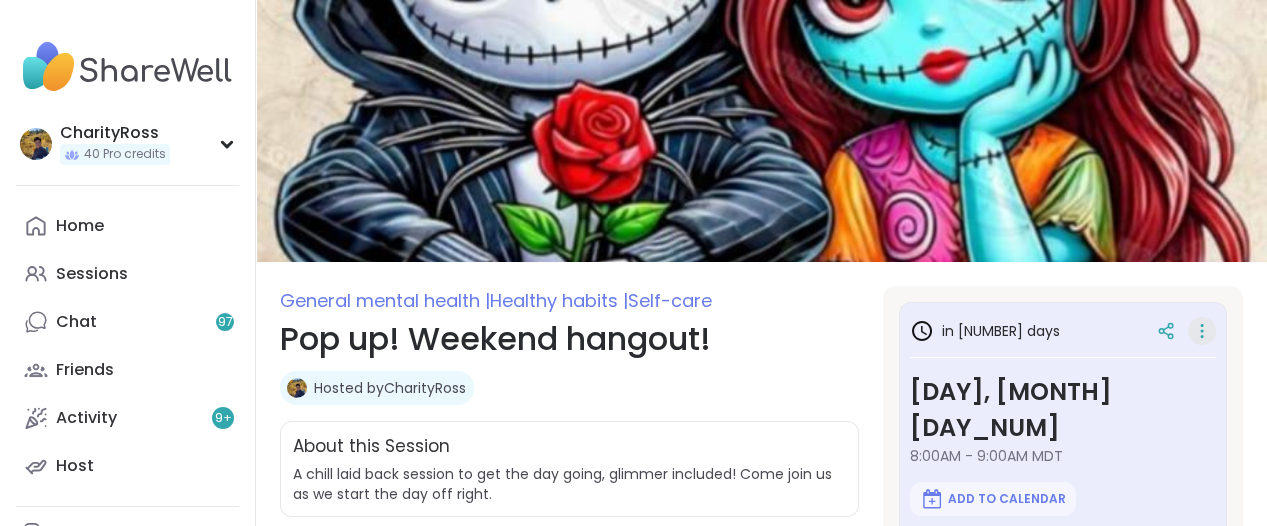 click 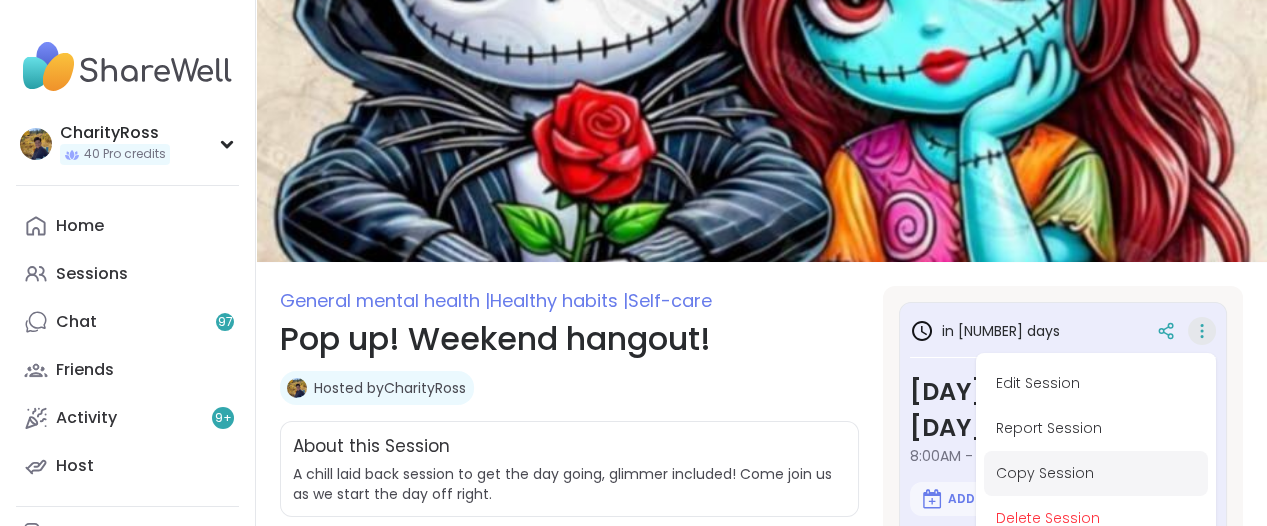 click on "Copy Session" at bounding box center (1096, 473) 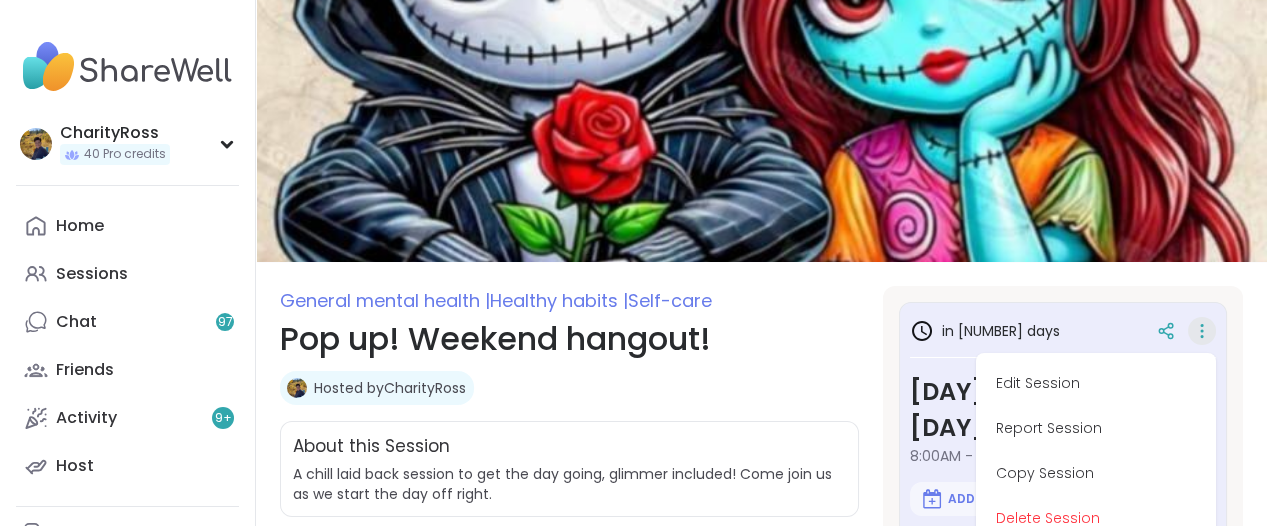 type on "*" 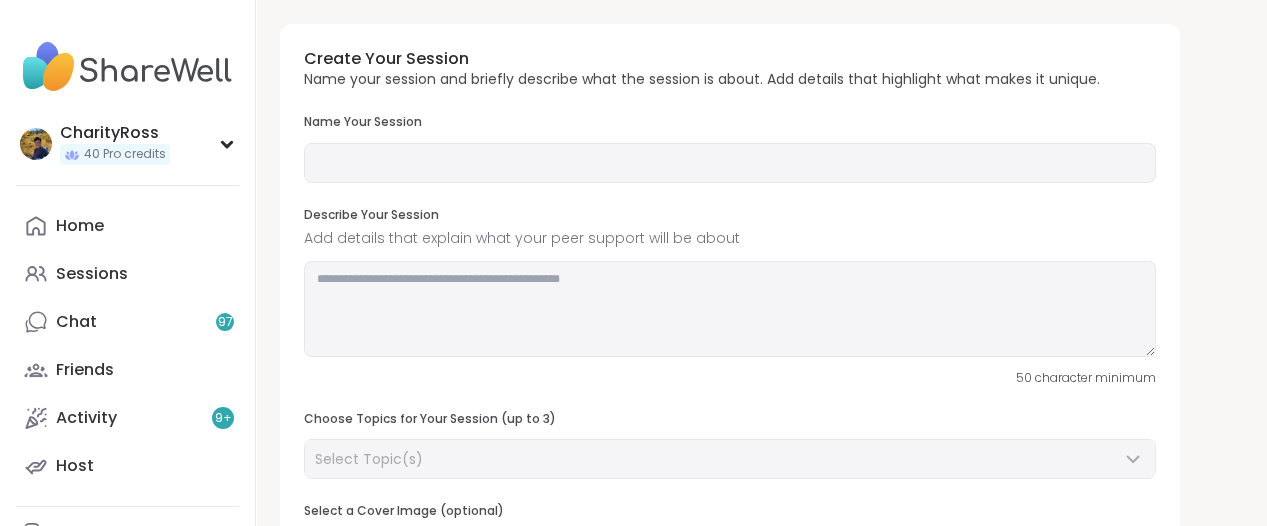 type on "**********" 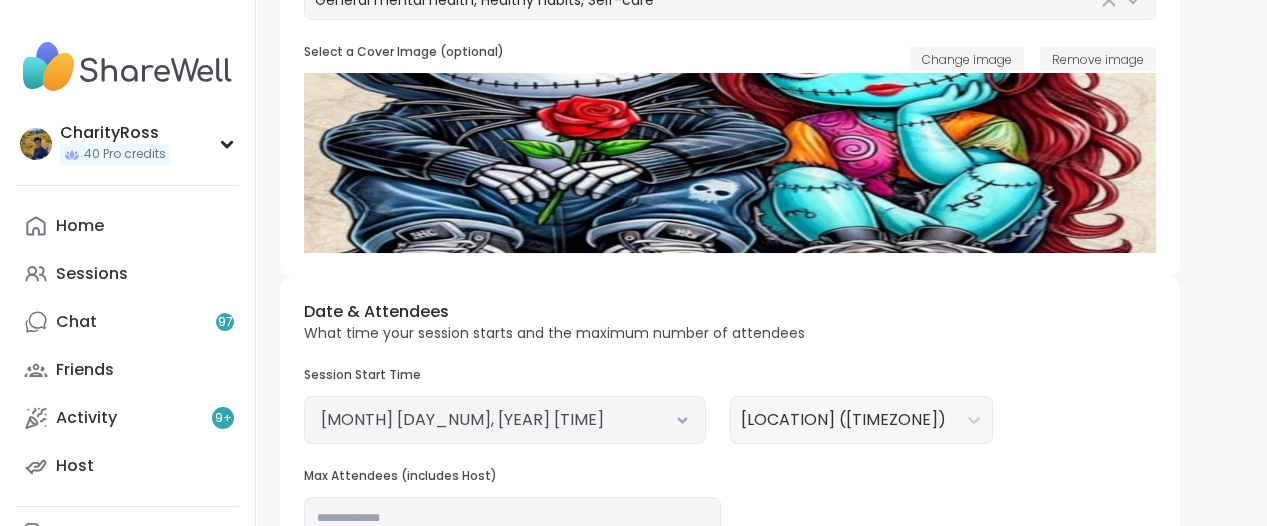 scroll, scrollTop: 500, scrollLeft: 0, axis: vertical 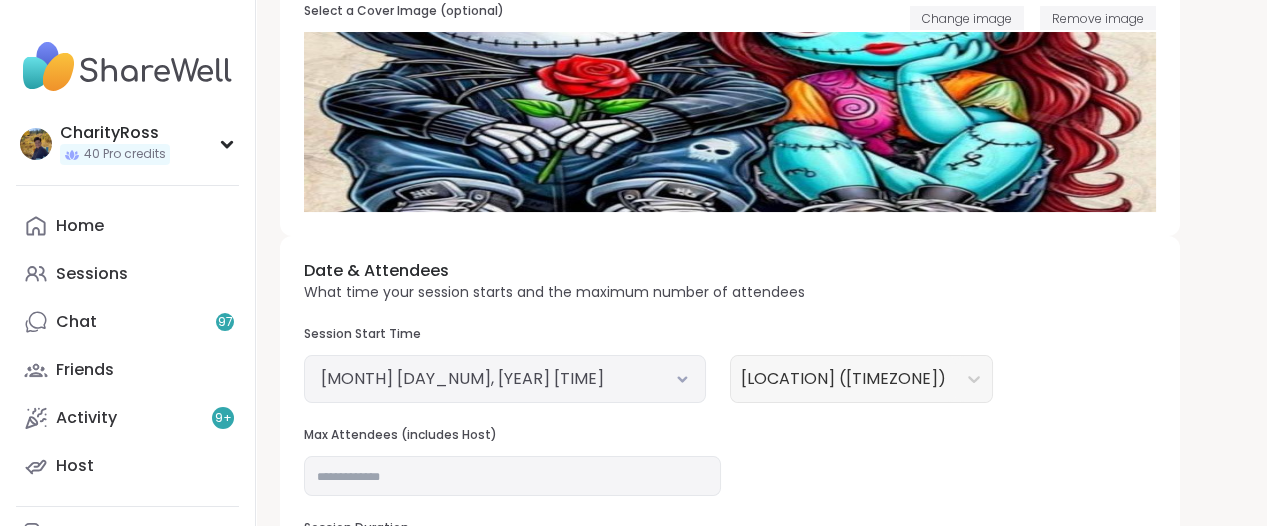 click 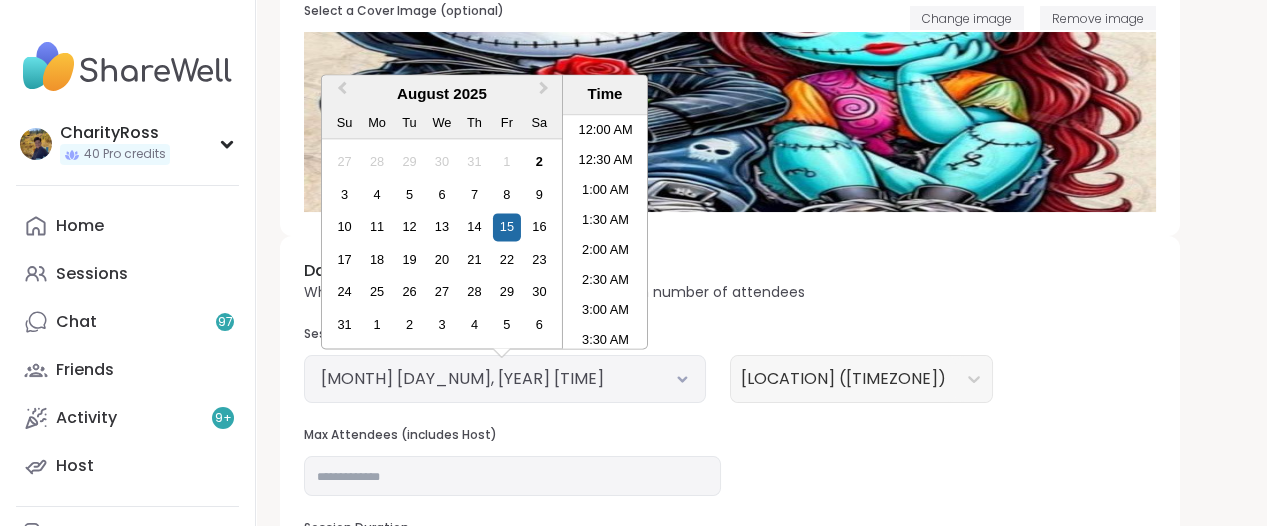 scroll, scrollTop: 378, scrollLeft: 0, axis: vertical 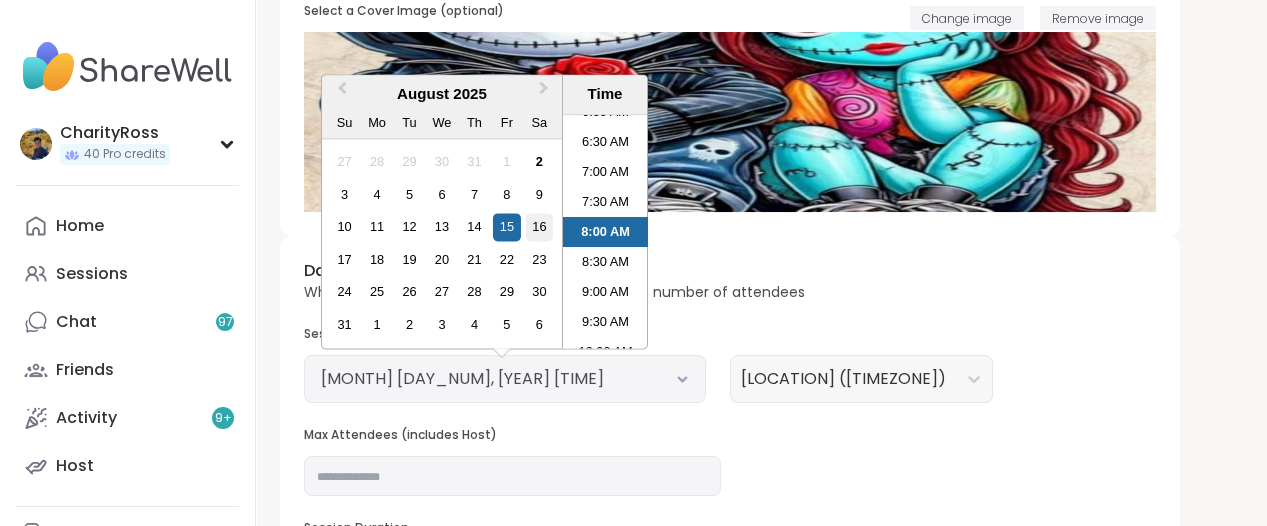 click on "16" at bounding box center [539, 227] 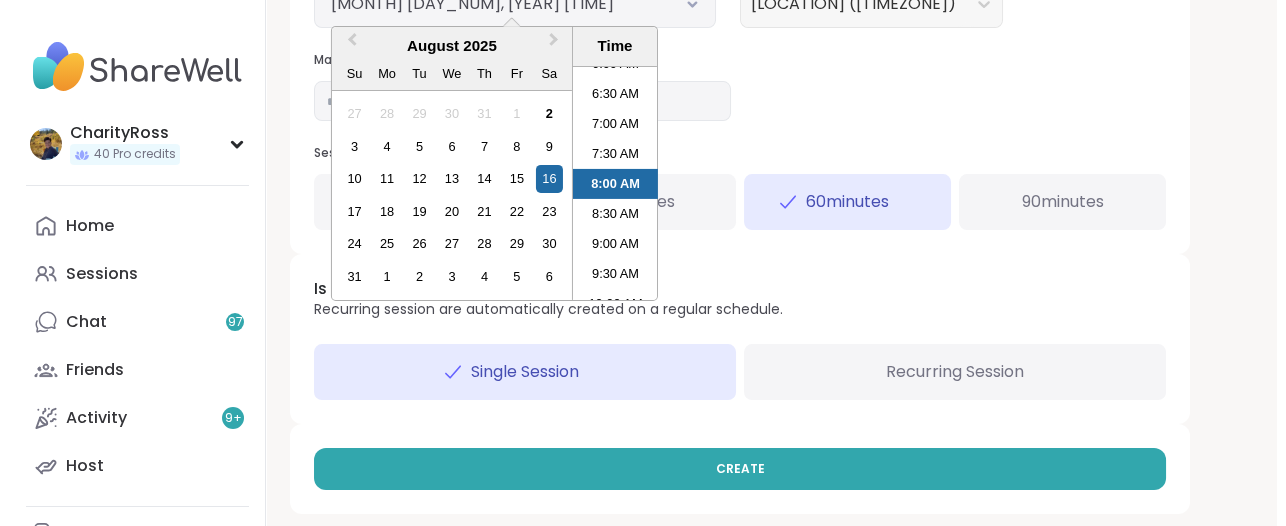 scroll, scrollTop: 881, scrollLeft: 0, axis: vertical 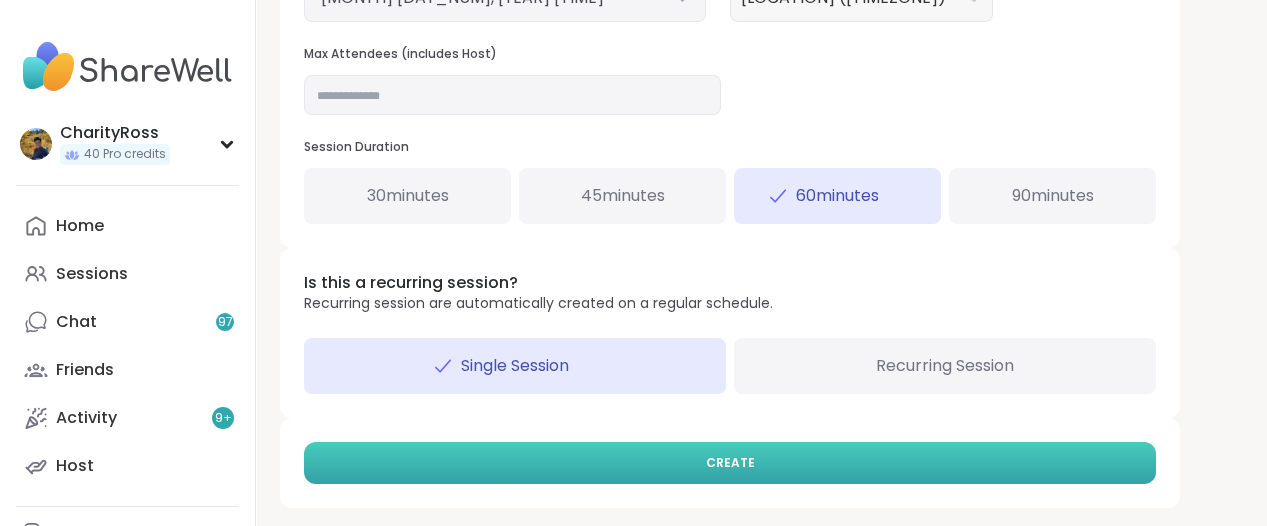 click on "CREATE" at bounding box center (730, 463) 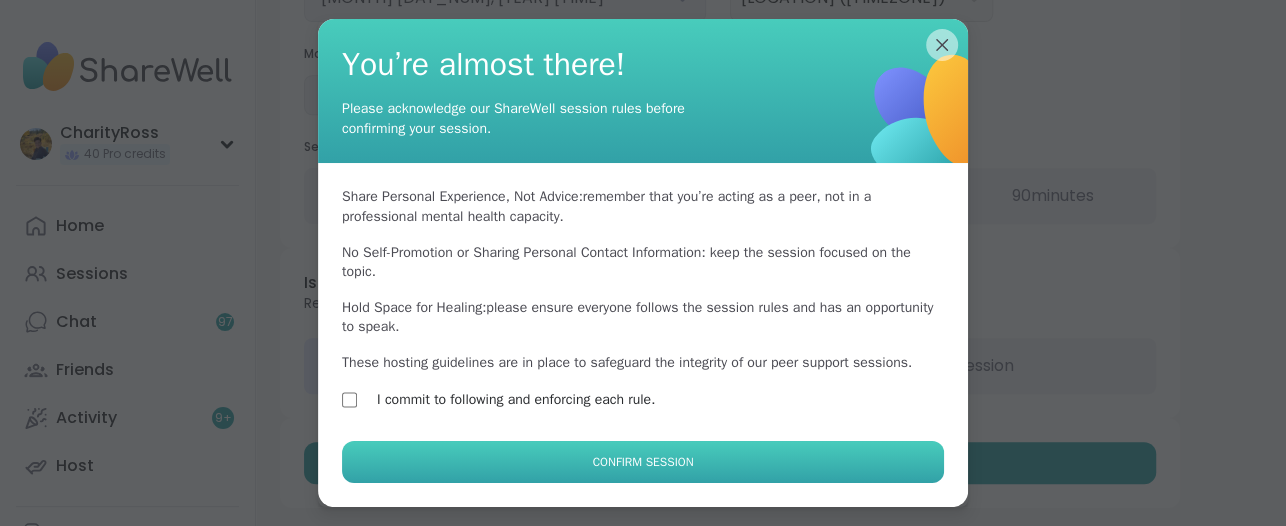 click on "Confirm Session" at bounding box center [643, 462] 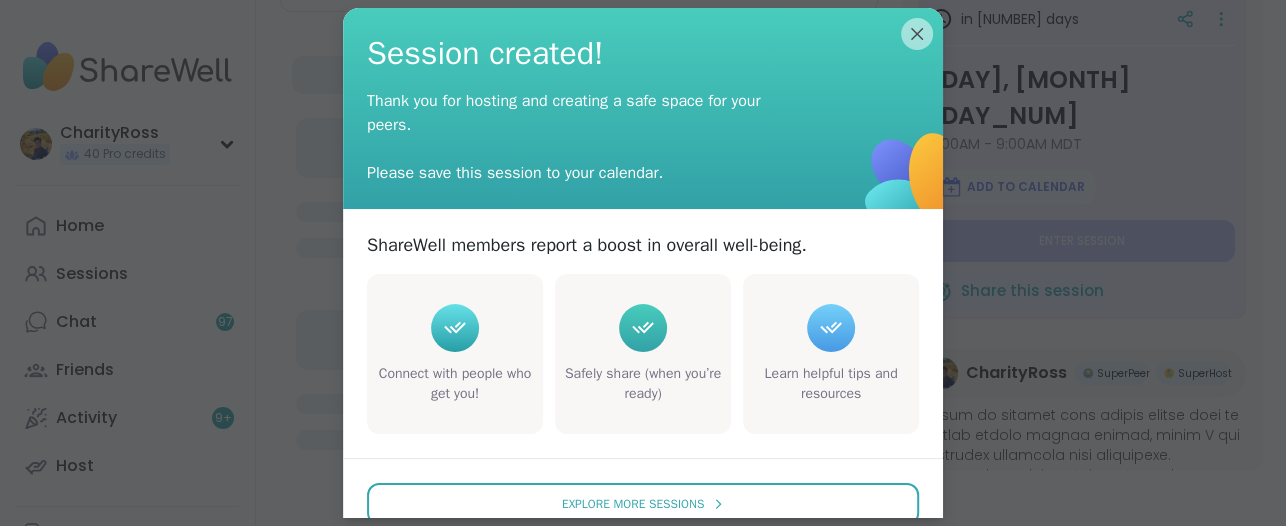 scroll, scrollTop: 0, scrollLeft: 0, axis: both 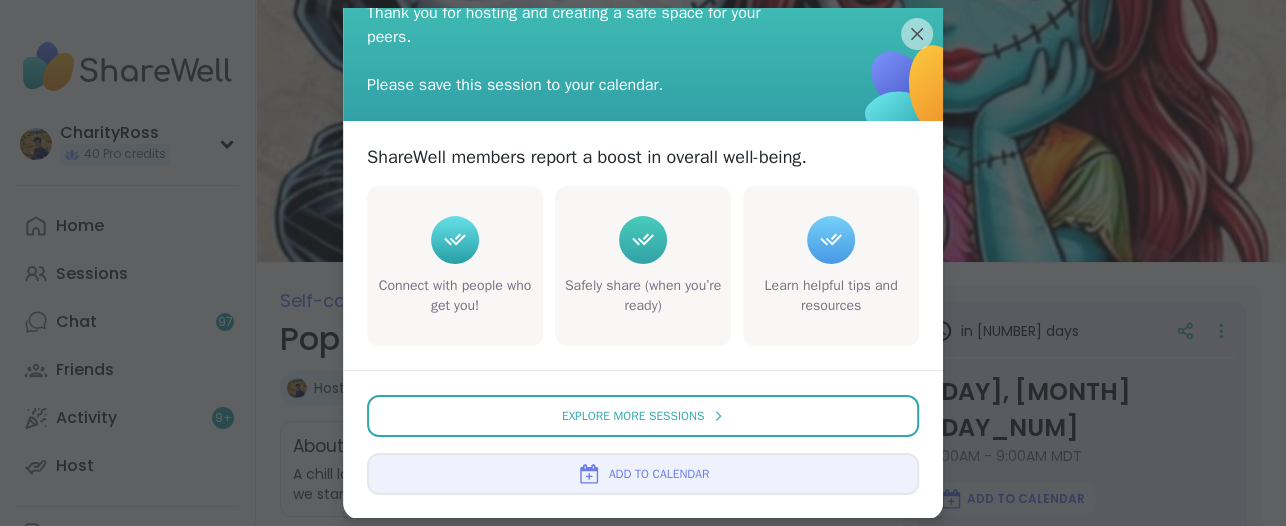 click on "Add to Calendar" at bounding box center [659, 474] 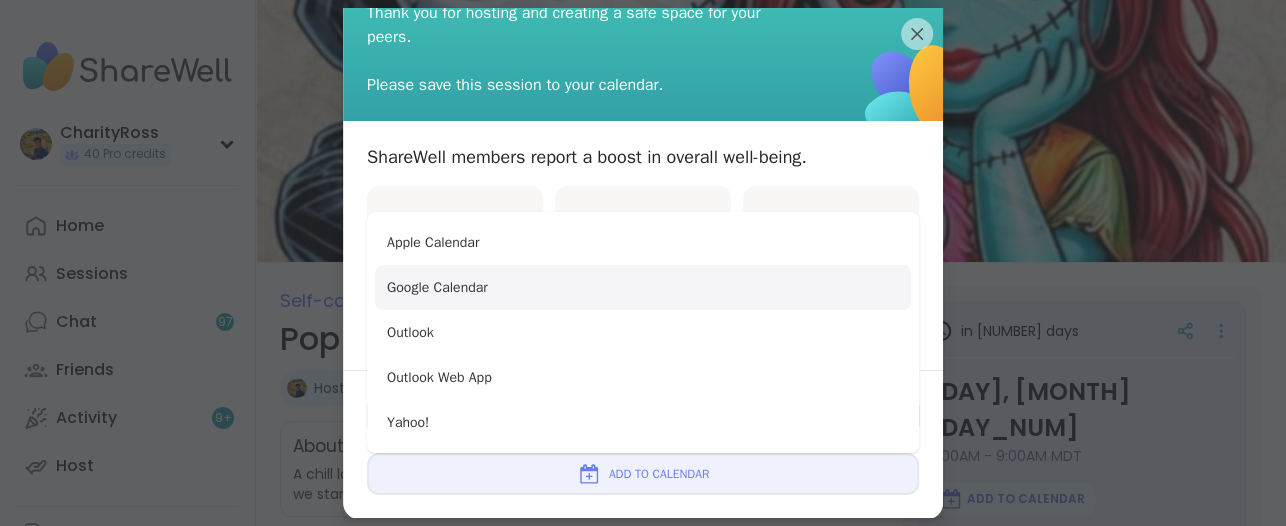 click on "Google Calendar" at bounding box center [643, 287] 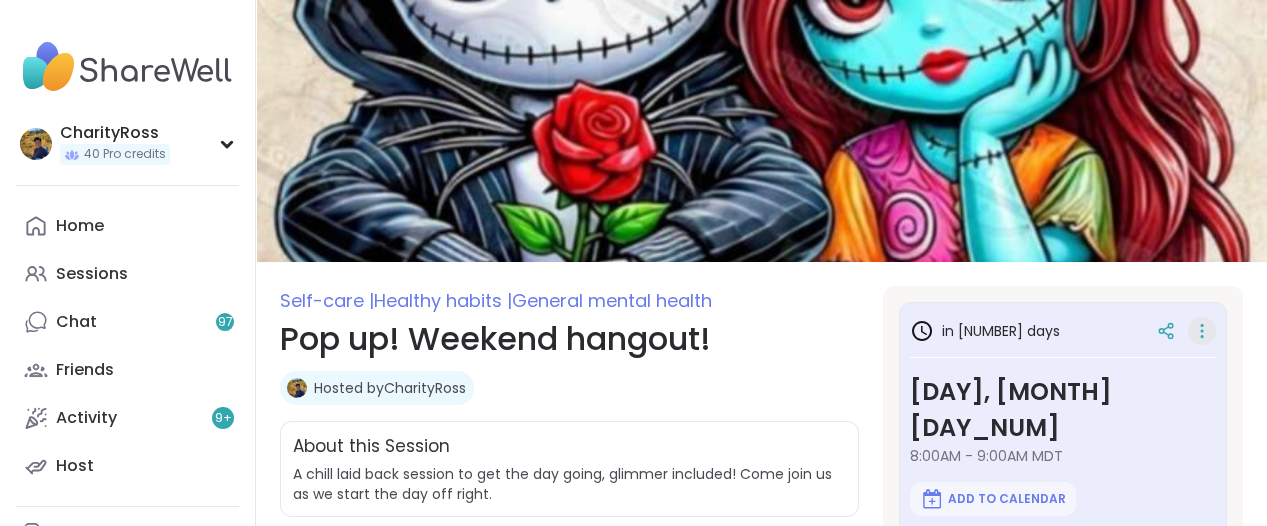 click 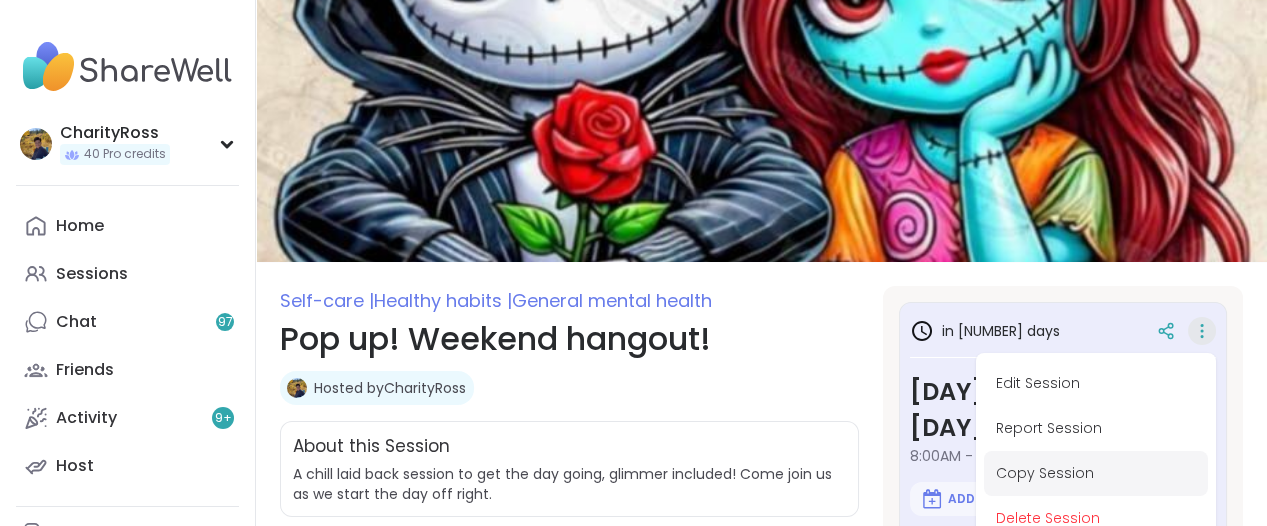 click on "Copy Session" at bounding box center [1096, 473] 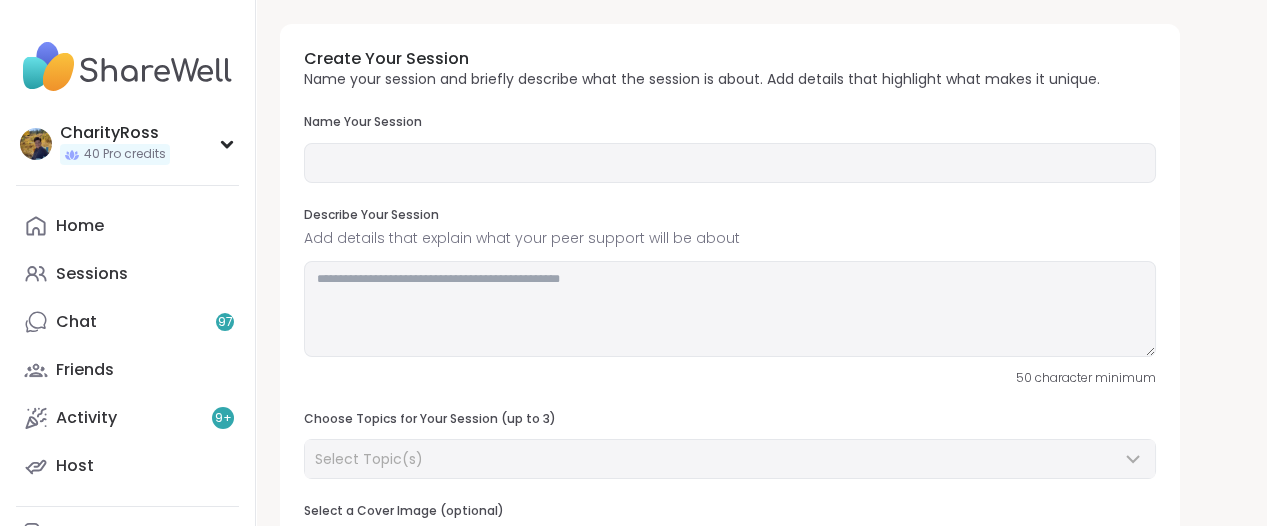type on "**********" 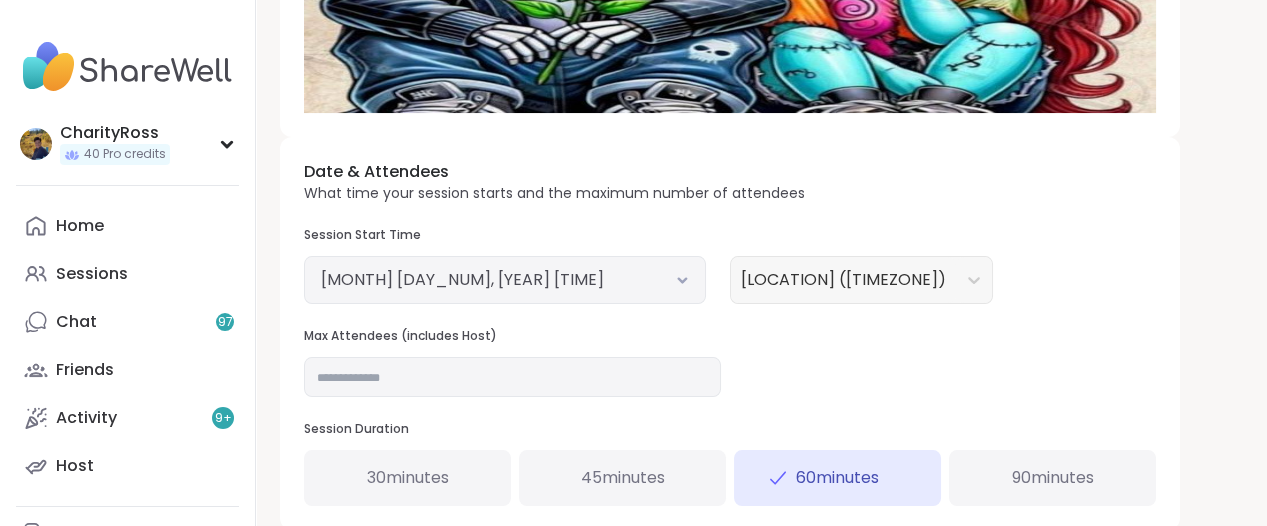 scroll, scrollTop: 625, scrollLeft: 0, axis: vertical 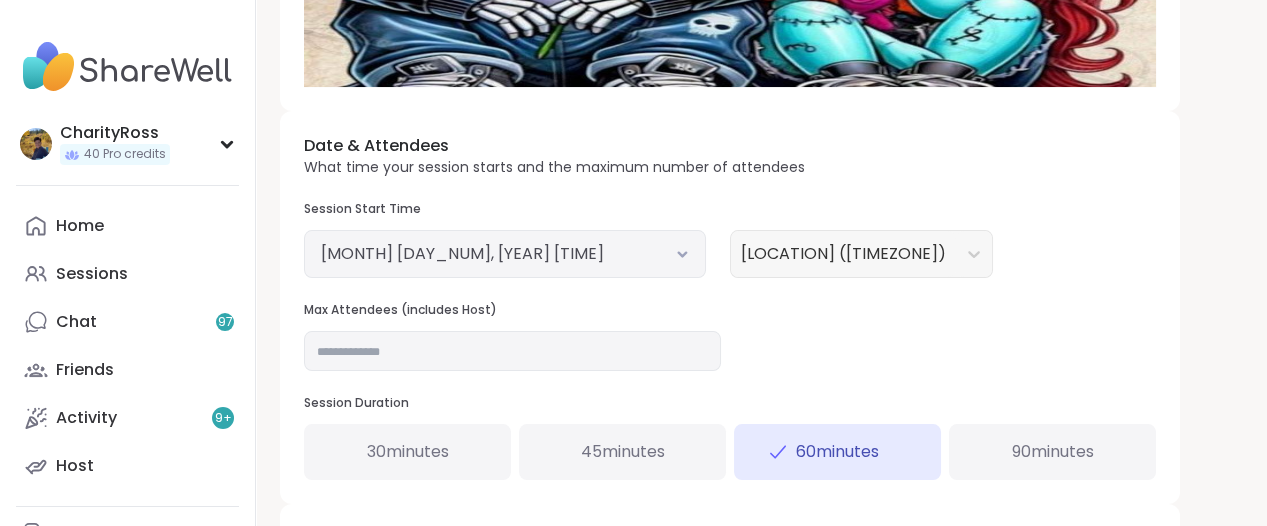 click on "August 16, 2025 8:00 AM" at bounding box center [505, 254] 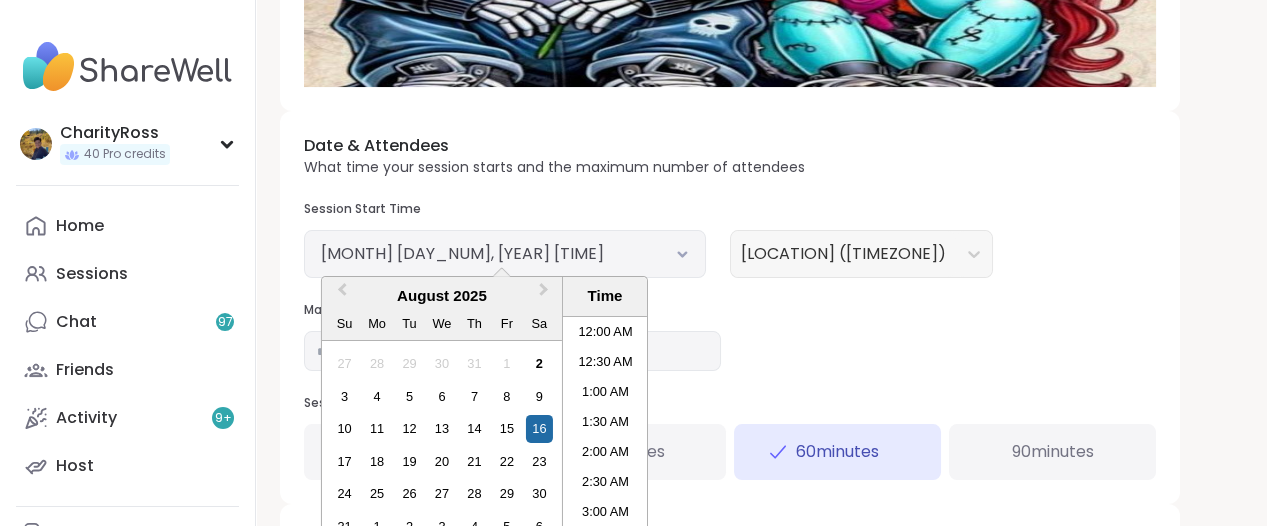 scroll, scrollTop: 378, scrollLeft: 0, axis: vertical 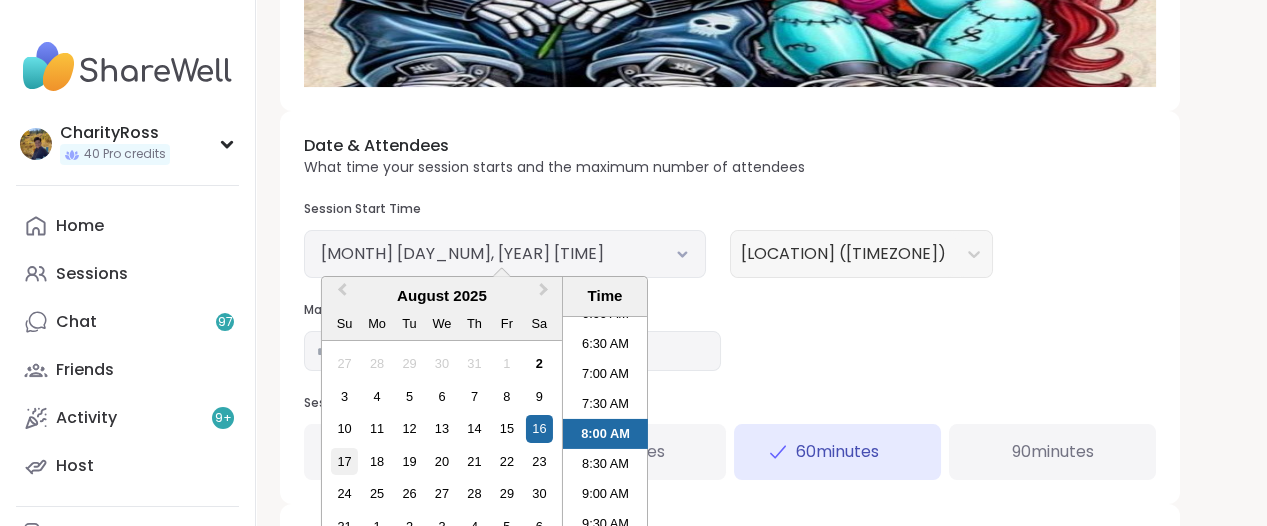 click on "17" at bounding box center (344, 461) 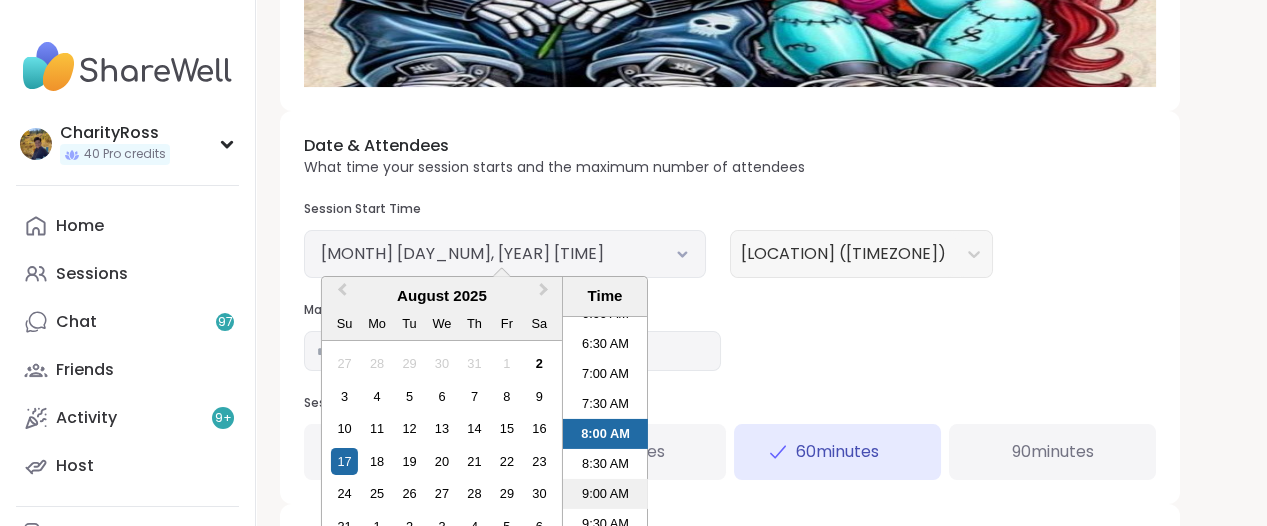 click on "9:00 AM" at bounding box center (605, 494) 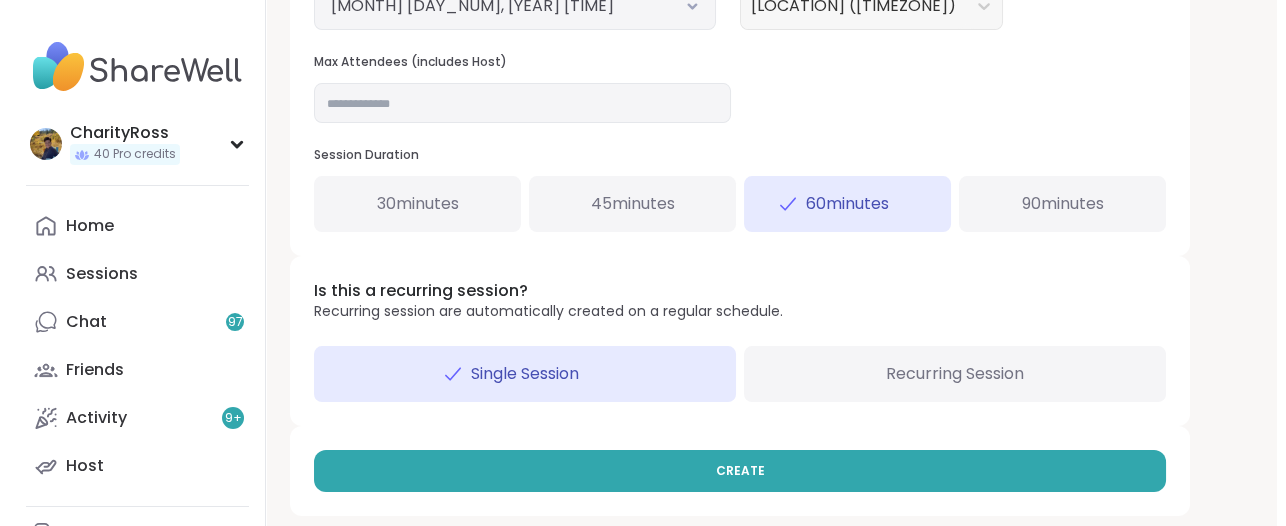 scroll, scrollTop: 875, scrollLeft: 0, axis: vertical 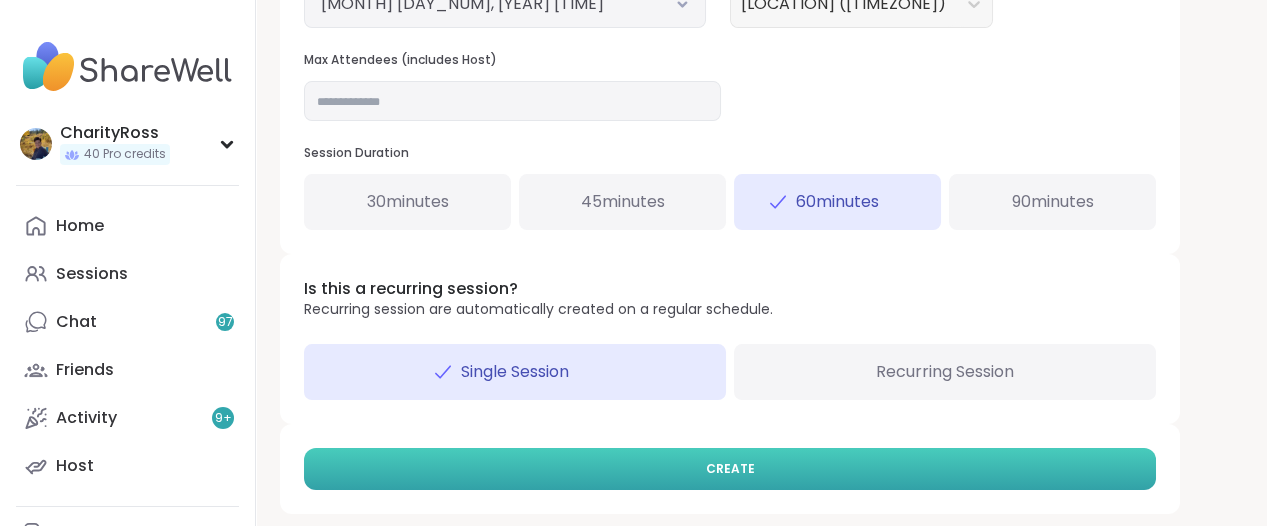 click on "CREATE" at bounding box center (730, 469) 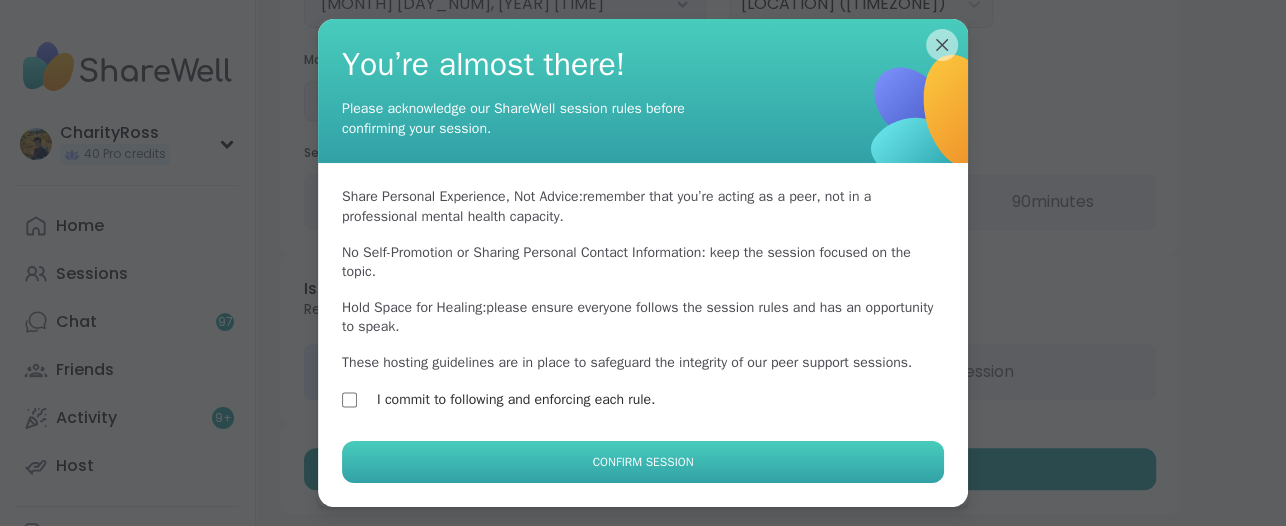 click on "Confirm Session" at bounding box center [643, 462] 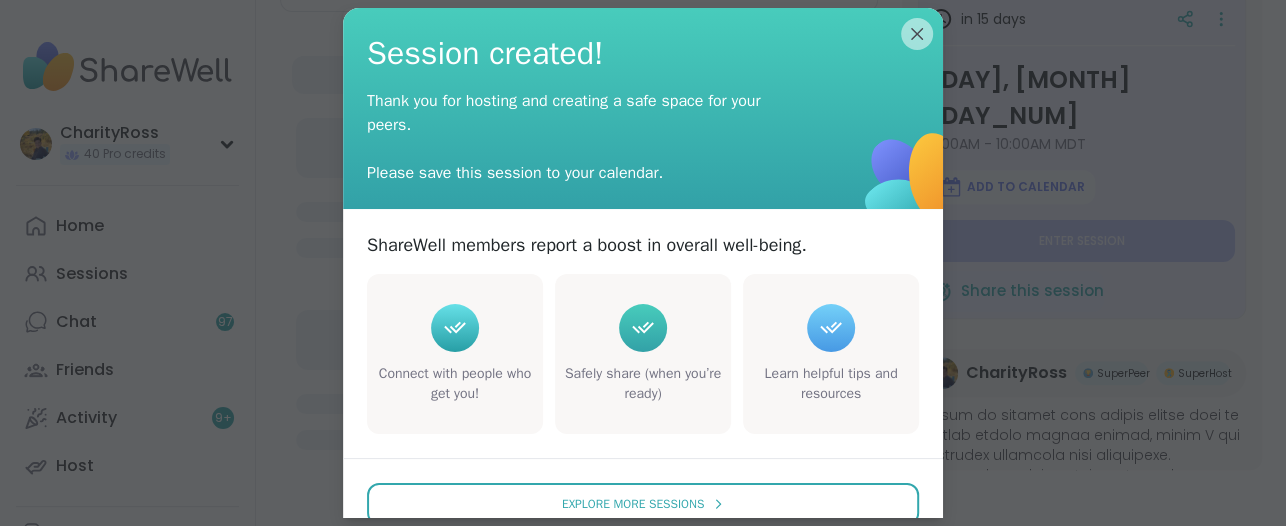 scroll, scrollTop: 0, scrollLeft: 0, axis: both 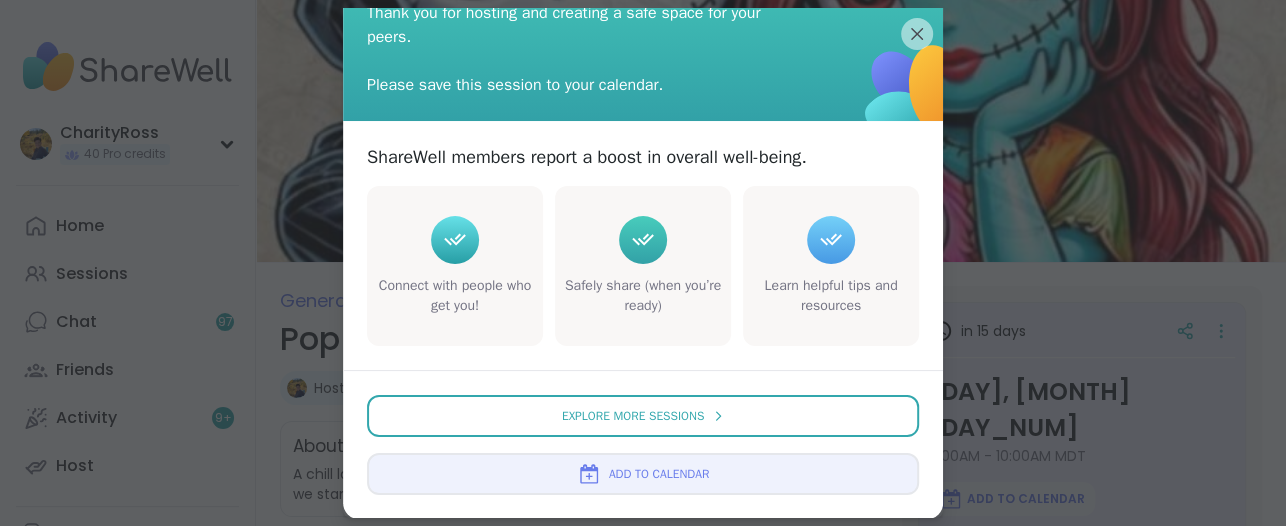 click on "Add to Calendar" at bounding box center [643, 474] 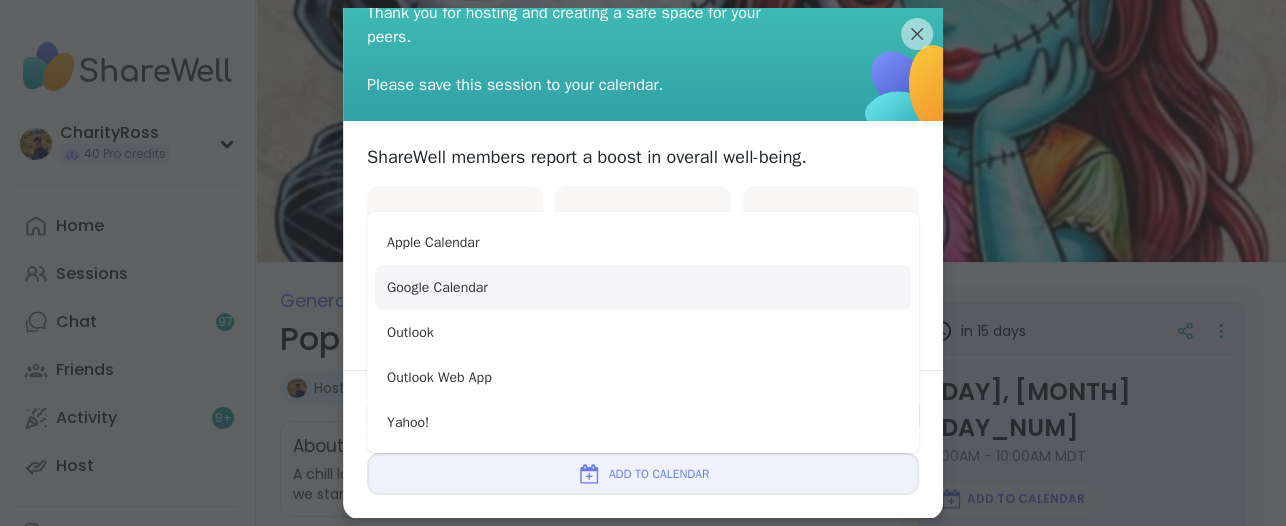 click on "Google Calendar" at bounding box center (643, 287) 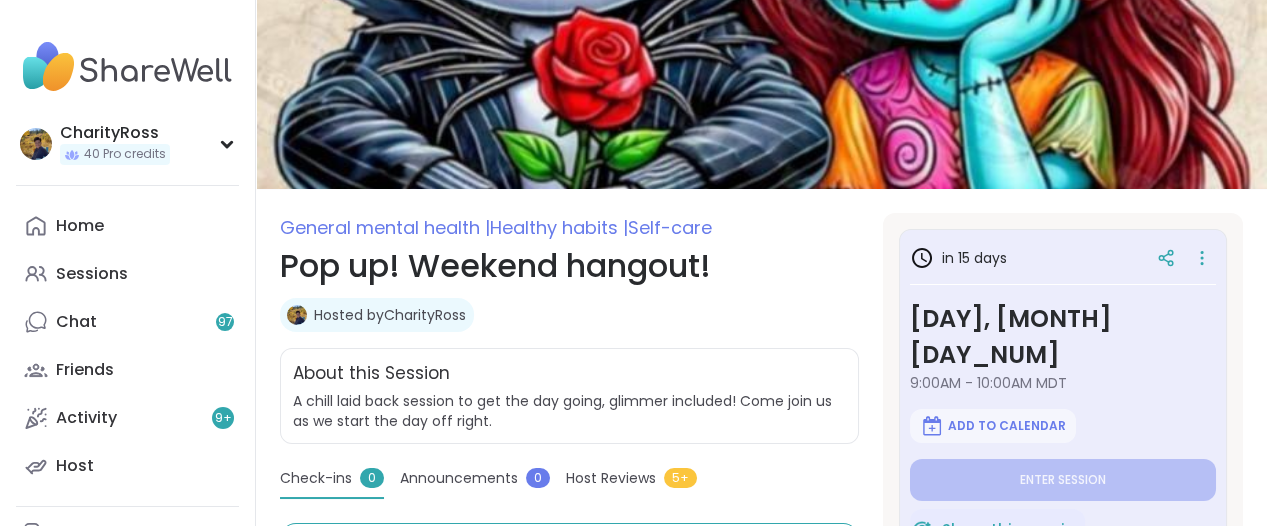 scroll, scrollTop: 0, scrollLeft: 0, axis: both 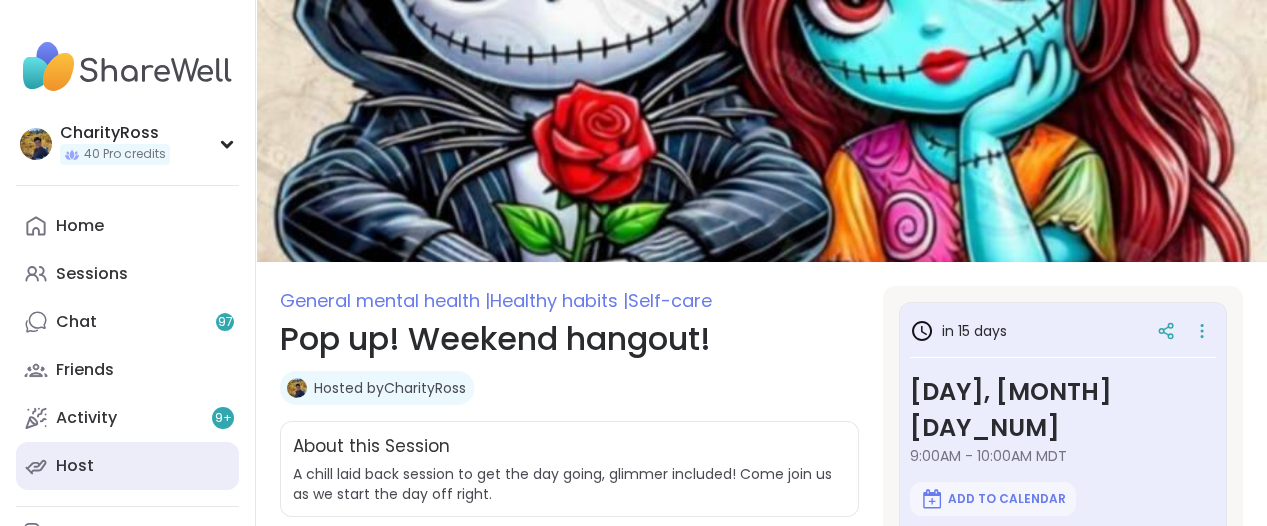 click on "Host" at bounding box center [75, 466] 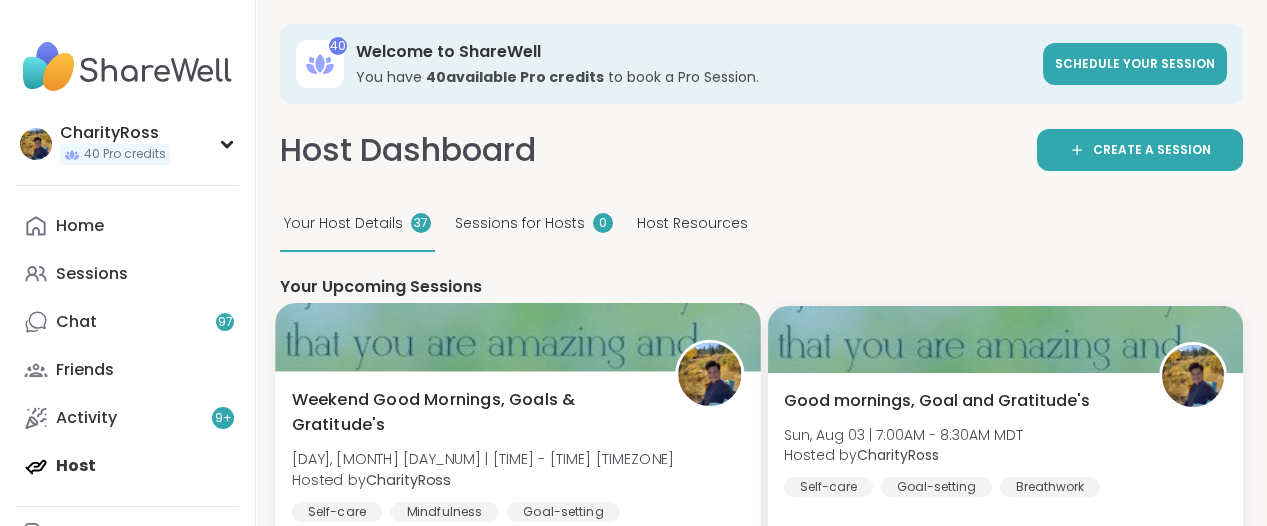 scroll, scrollTop: 0, scrollLeft: 0, axis: both 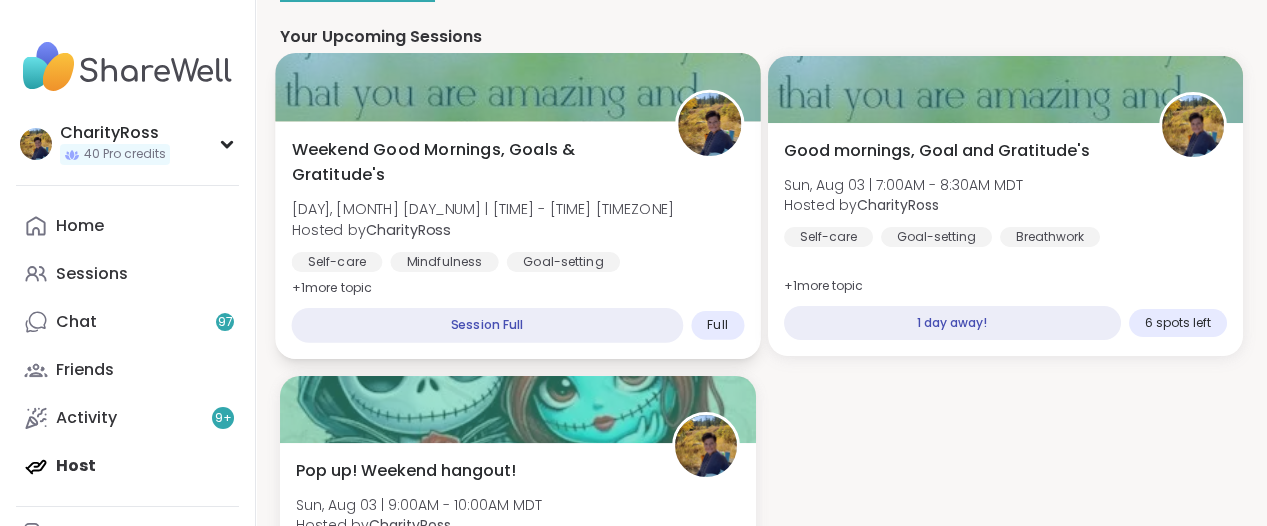 click on "Mindfulness" at bounding box center [445, 262] 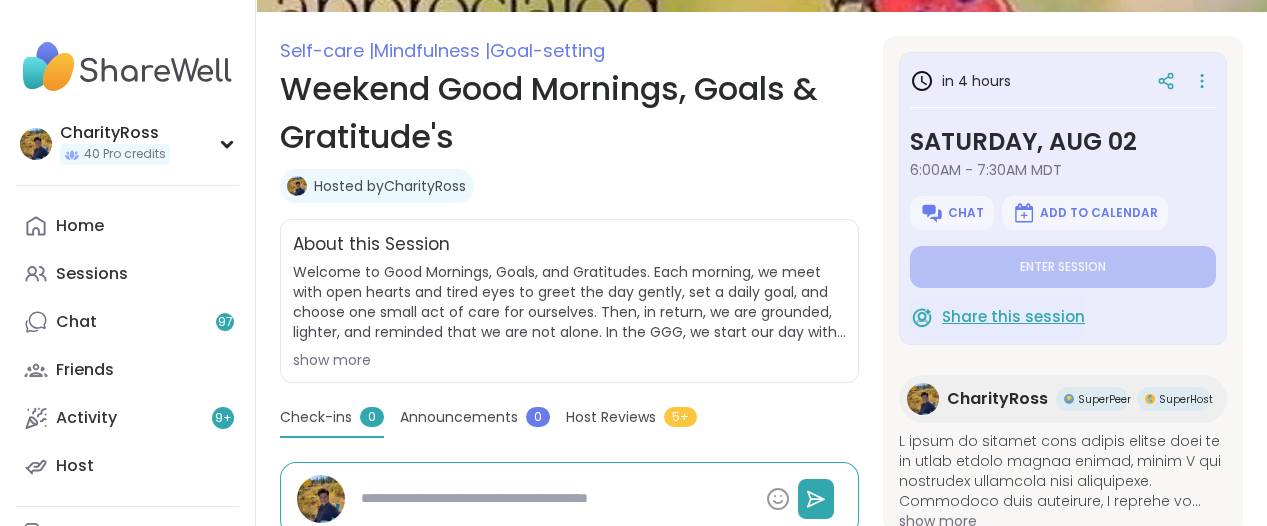scroll, scrollTop: 250, scrollLeft: 0, axis: vertical 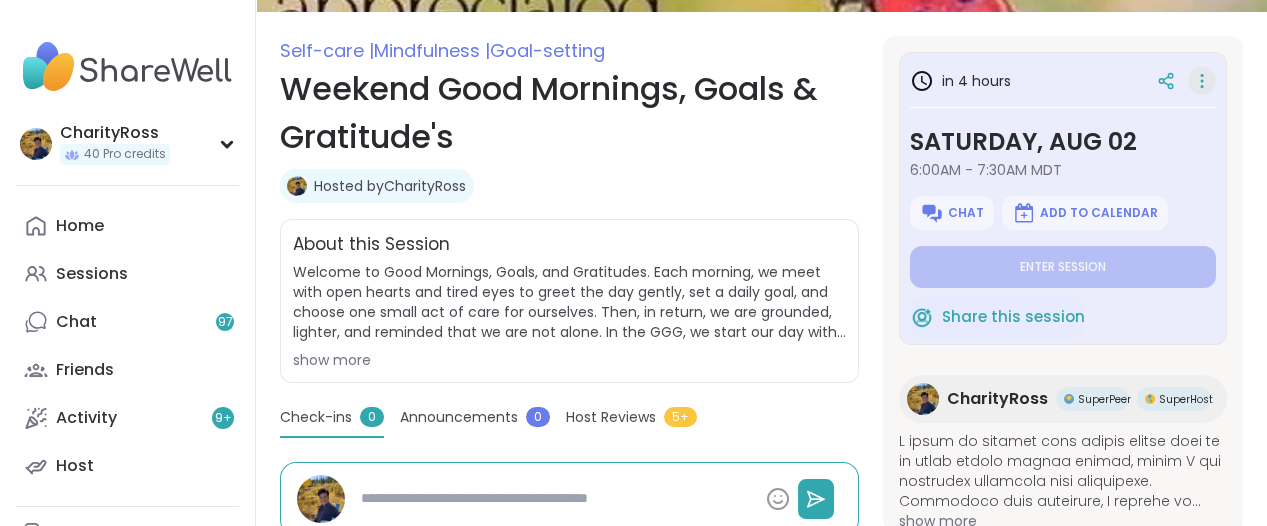 click 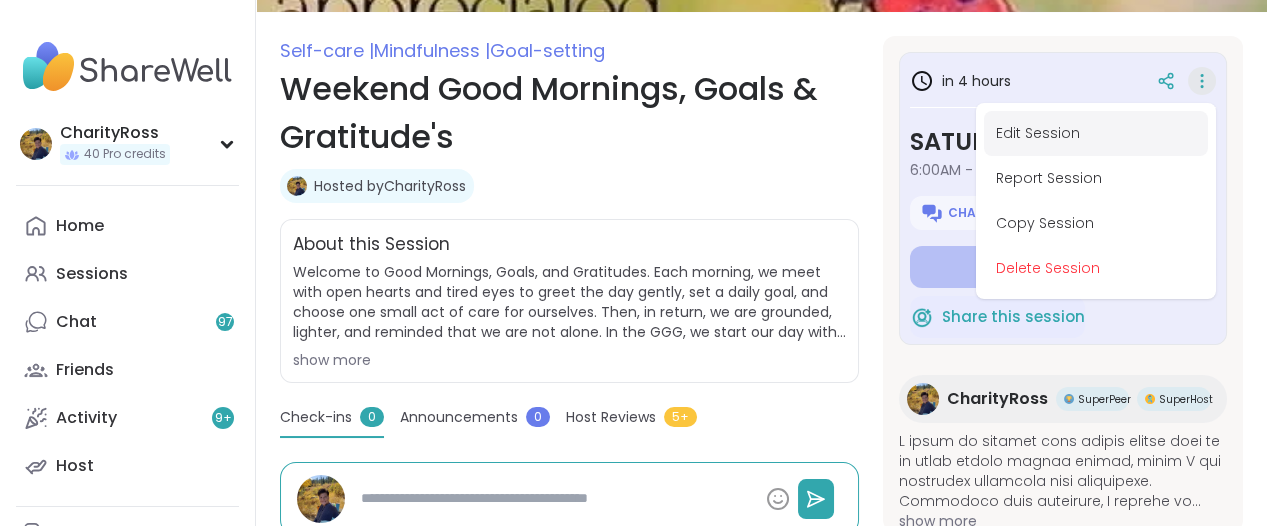 click on "Edit Session" at bounding box center (1096, 133) 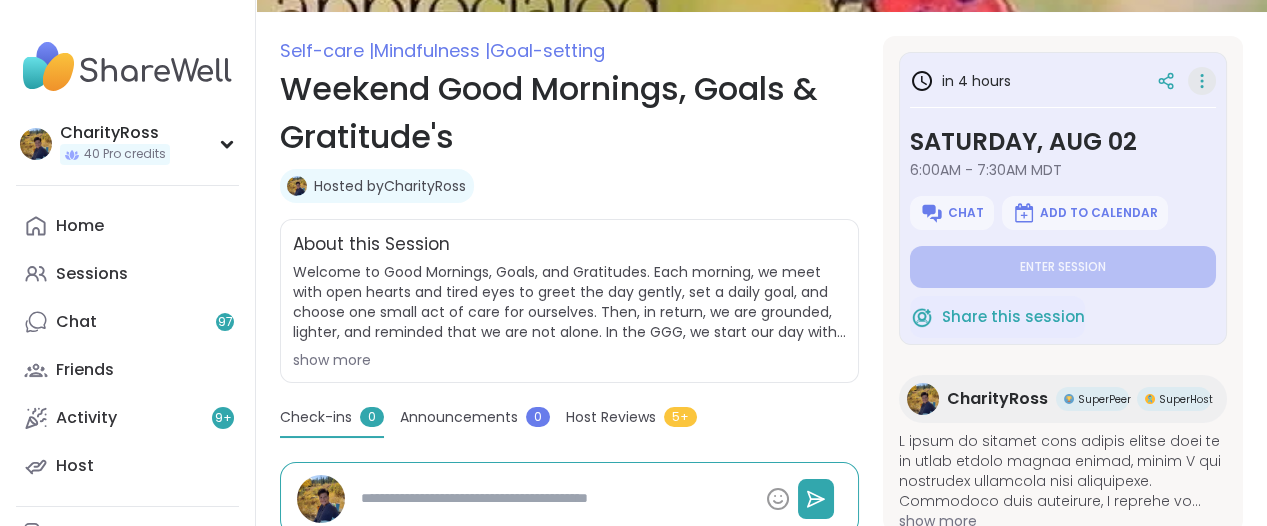 scroll, scrollTop: 0, scrollLeft: 0, axis: both 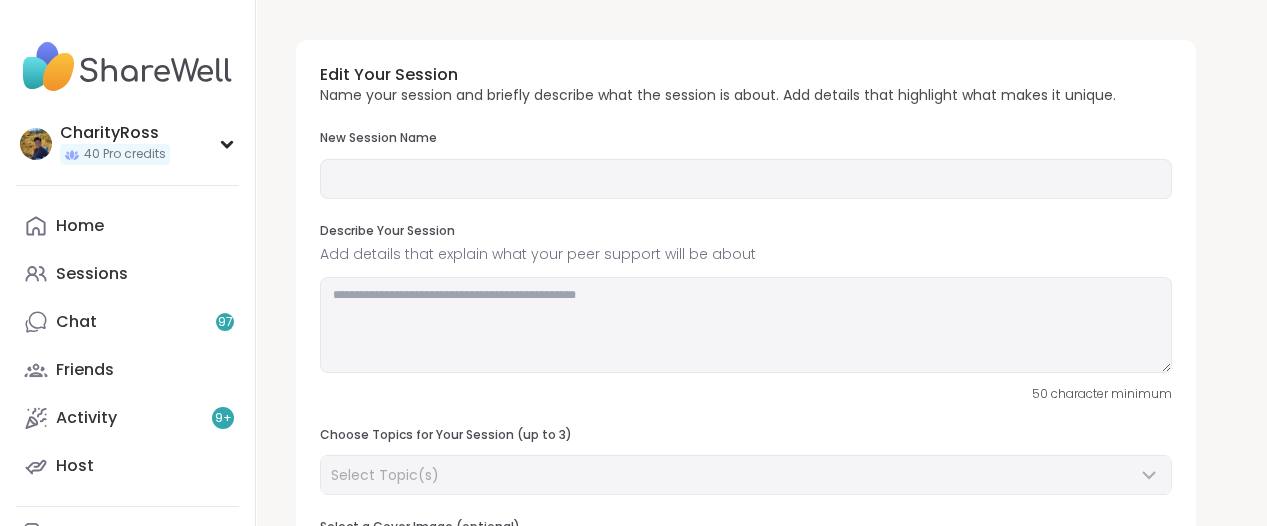 type on "**********" 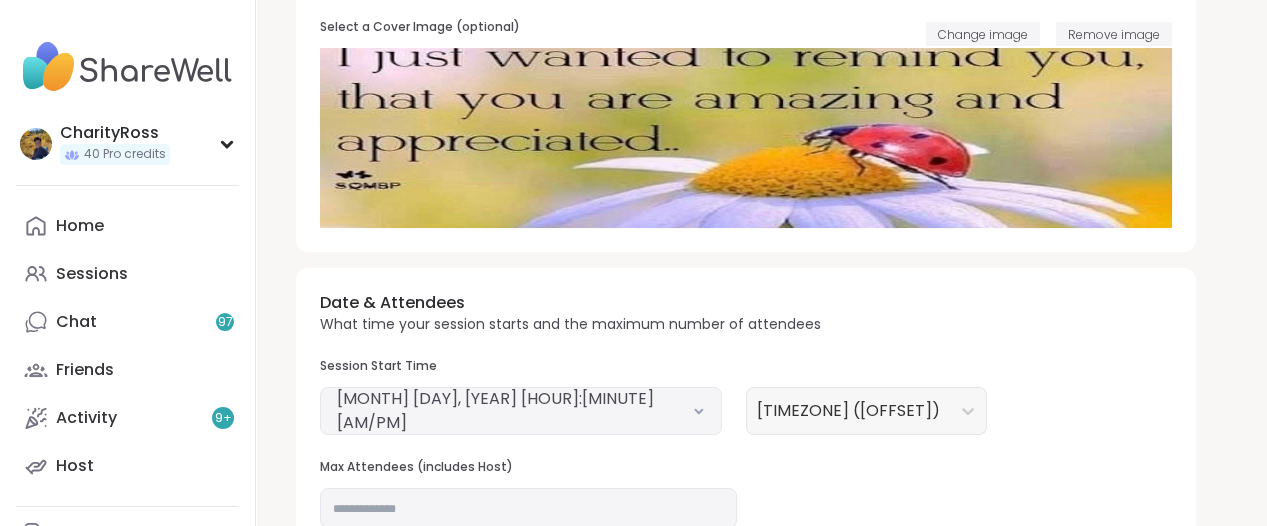 scroll, scrollTop: 625, scrollLeft: 0, axis: vertical 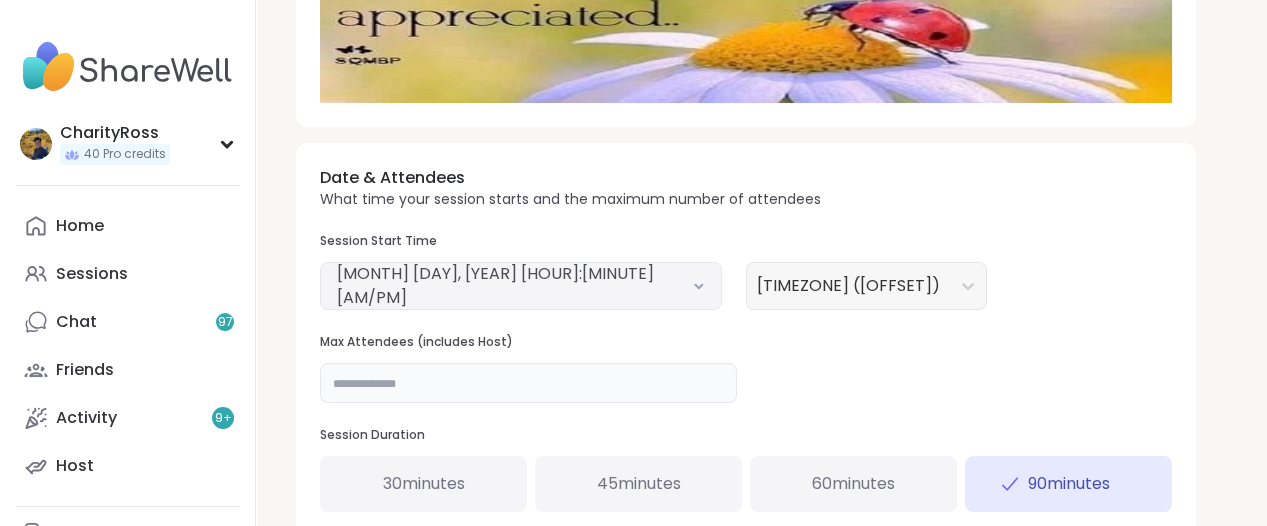click on "**" at bounding box center (528, 383) 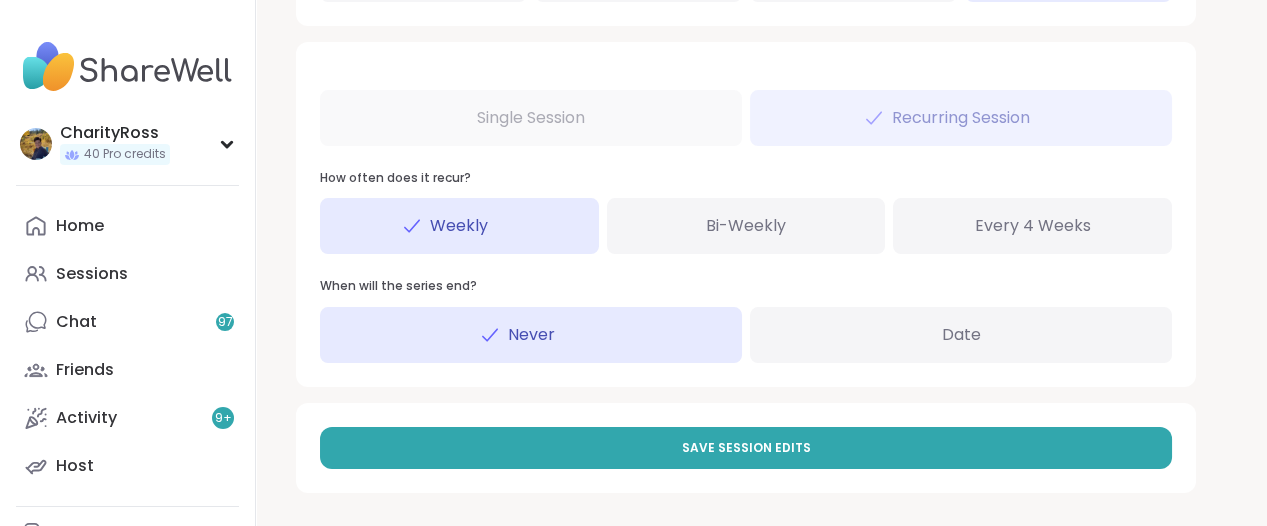 scroll, scrollTop: 1137, scrollLeft: 0, axis: vertical 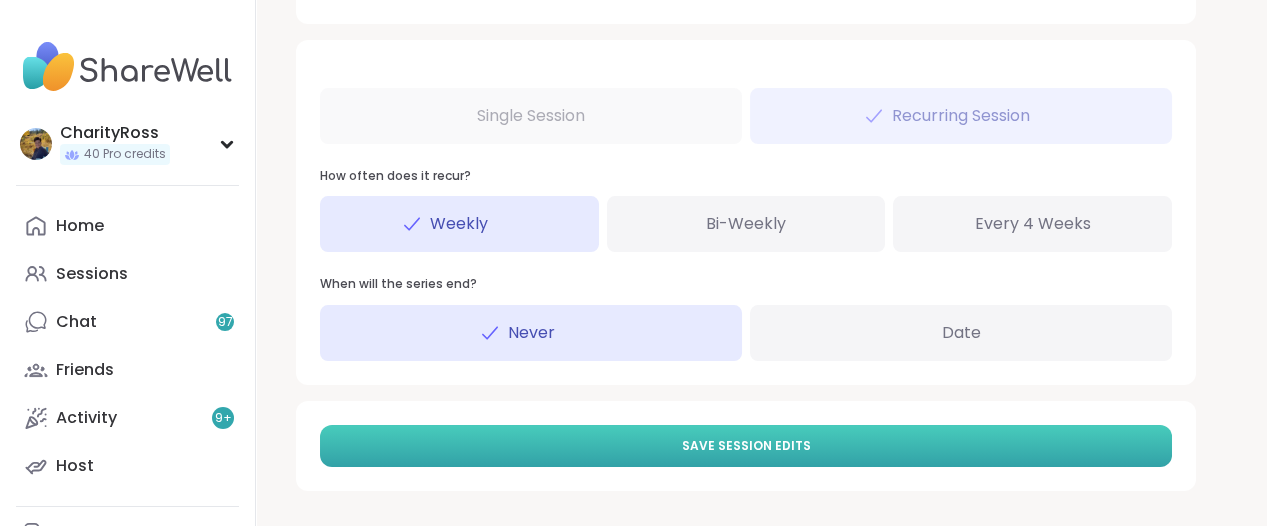 click on "Save Session Edits" at bounding box center (746, 446) 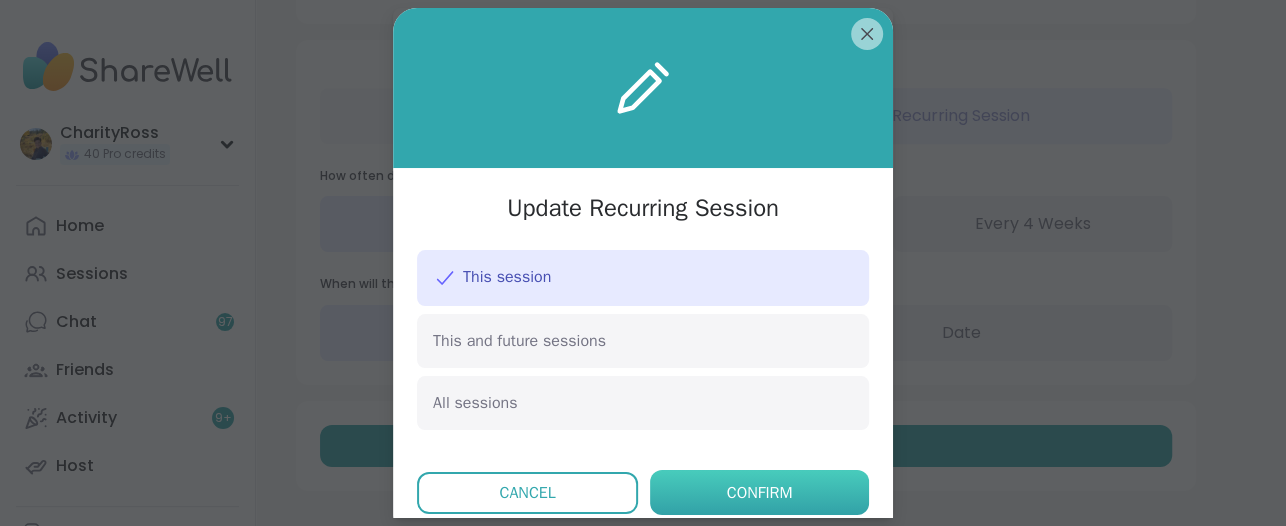click on "Confirm" at bounding box center (759, 492) 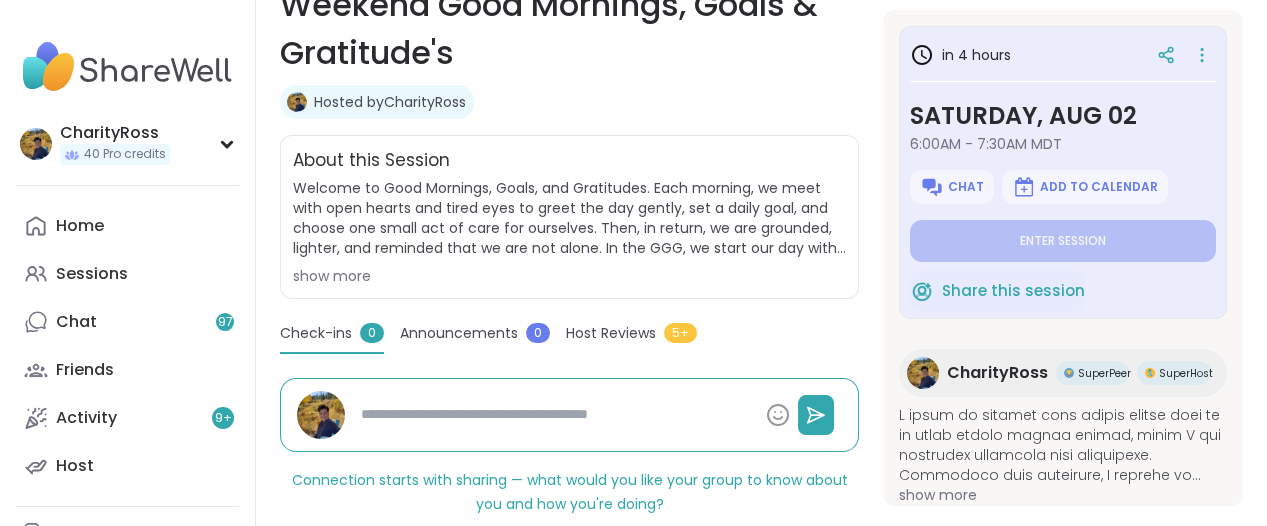 scroll, scrollTop: 375, scrollLeft: 0, axis: vertical 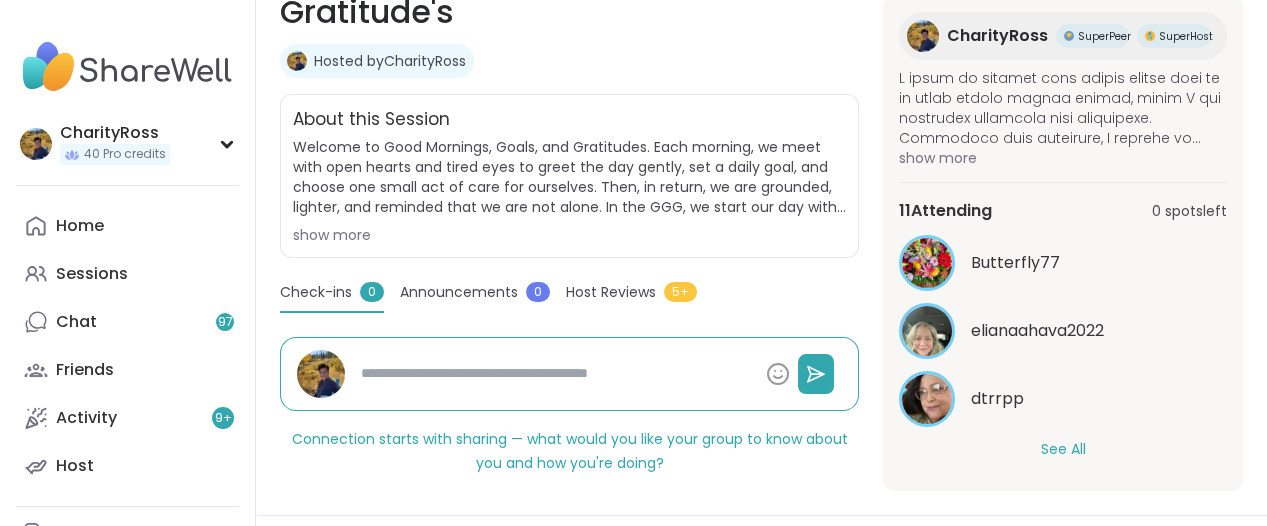 click on "See All" at bounding box center [1063, 449] 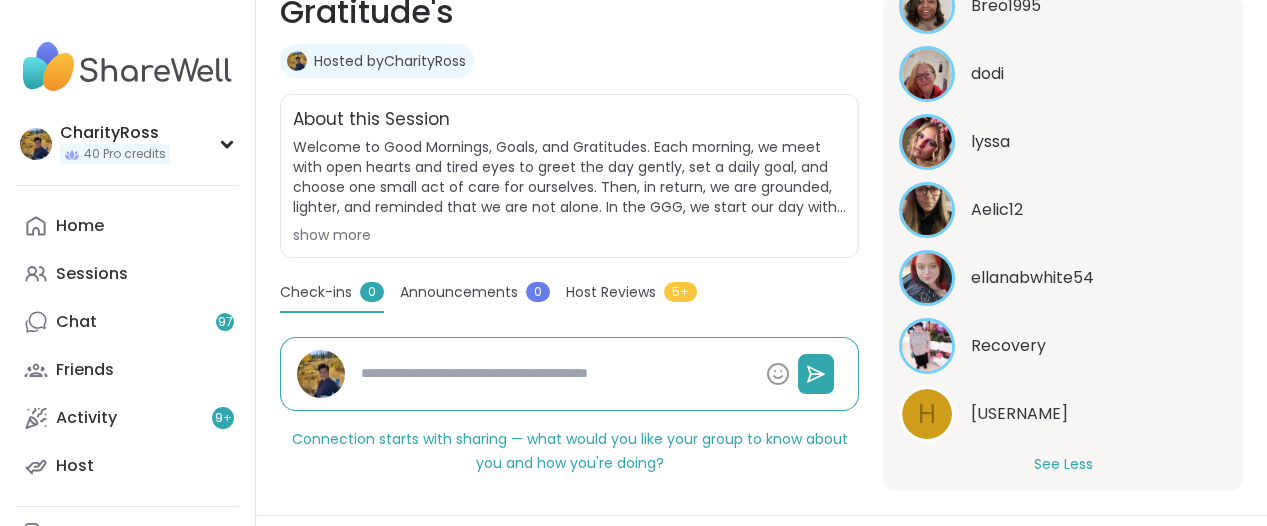 scroll, scrollTop: 866, scrollLeft: 0, axis: vertical 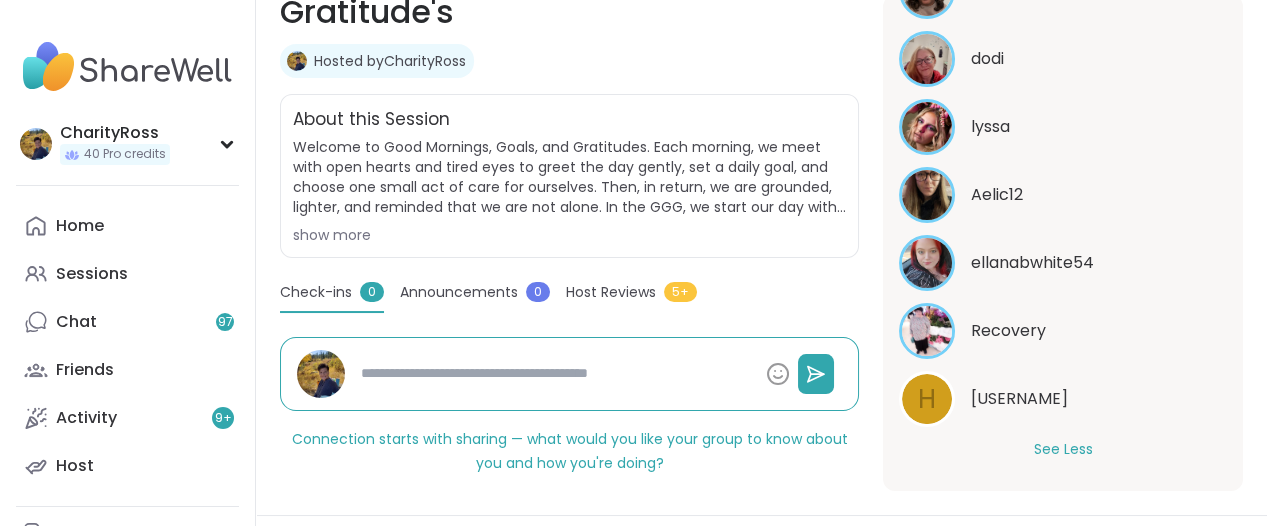 type on "*" 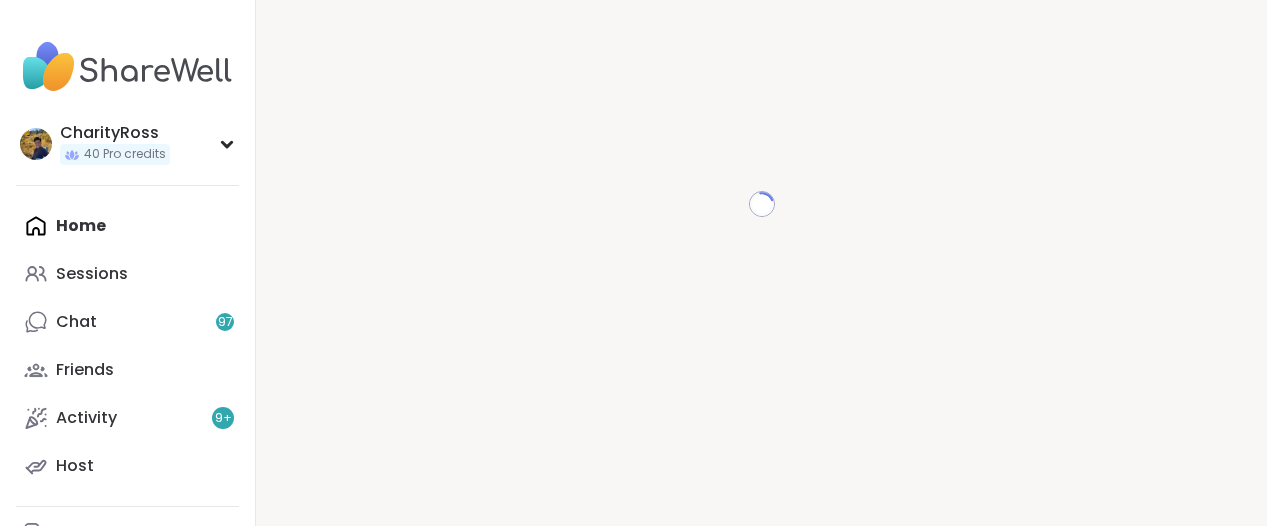 scroll, scrollTop: 0, scrollLeft: 0, axis: both 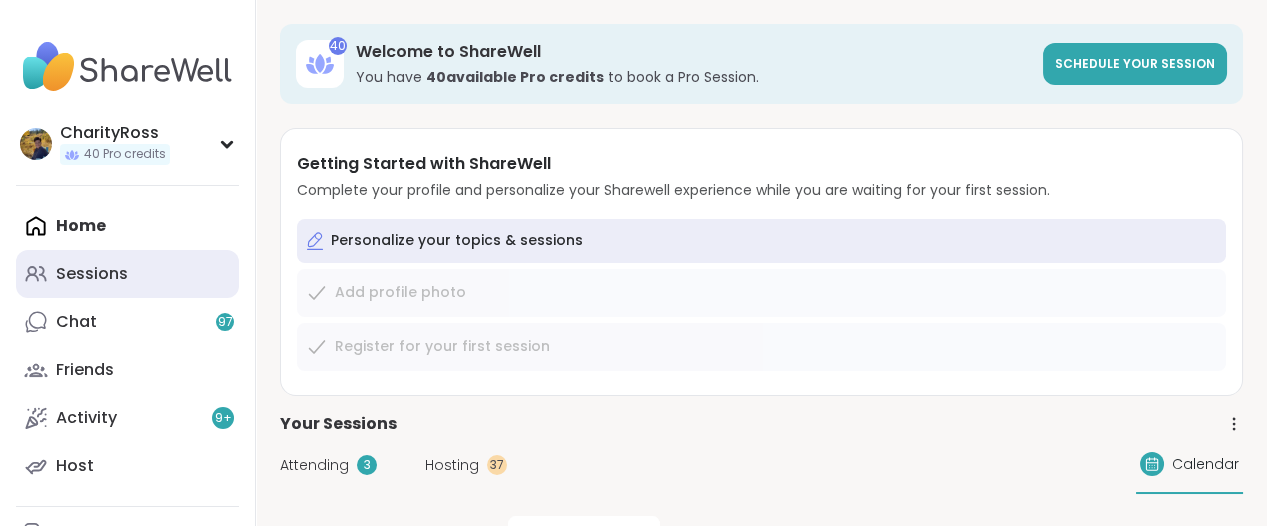 click on "Sessions" at bounding box center [92, 274] 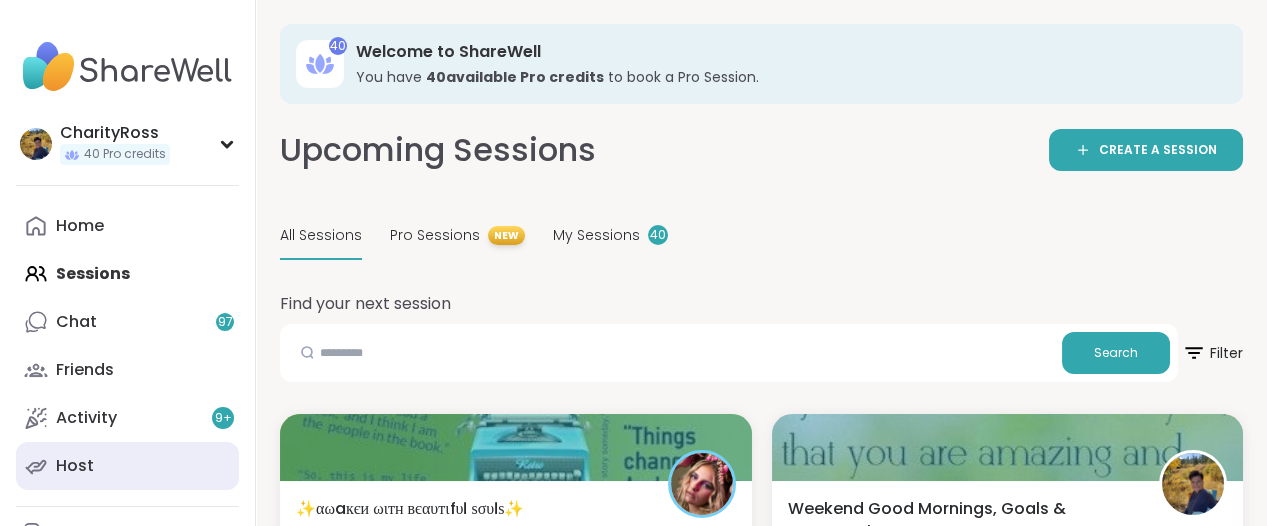 click on "Host" at bounding box center (127, 466) 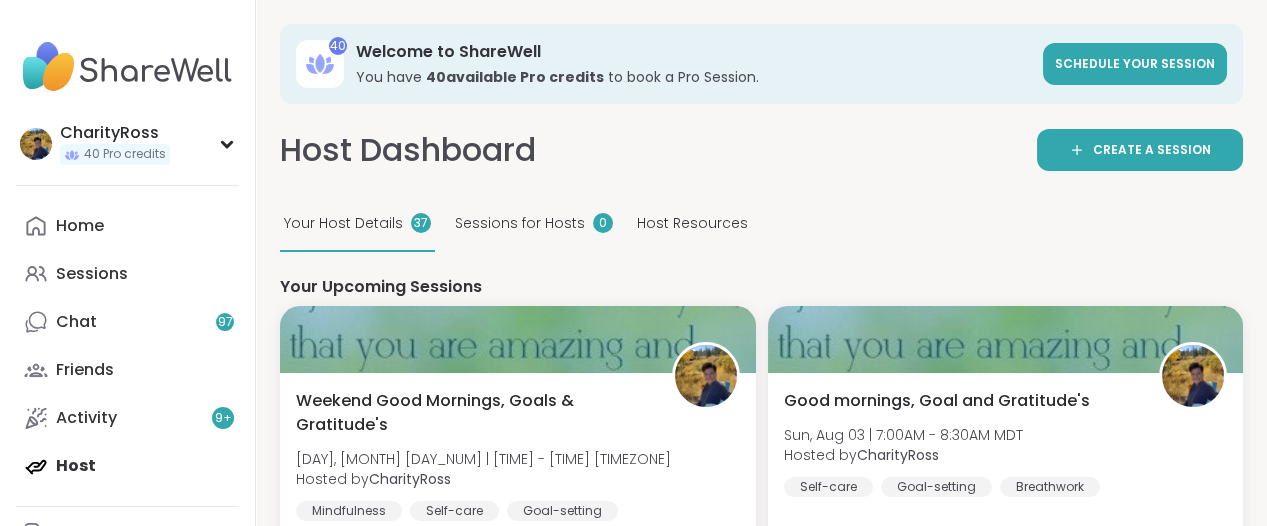 scroll, scrollTop: 0, scrollLeft: 0, axis: both 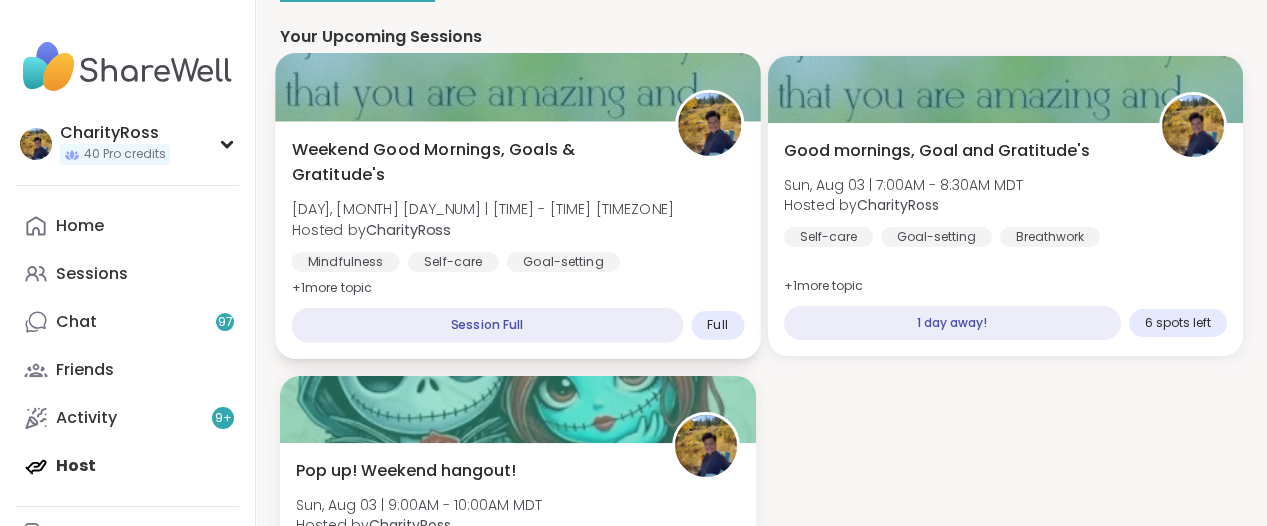 click on "Weekend Good Mornings, Goals & Gratitude's  Sat, Aug 02 | 6:00AM - 7:30AM MDT Hosted by  CharityRoss Mindfulness Self-care Goal-setting + 1  more topic Session Full Full" at bounding box center [517, 241] 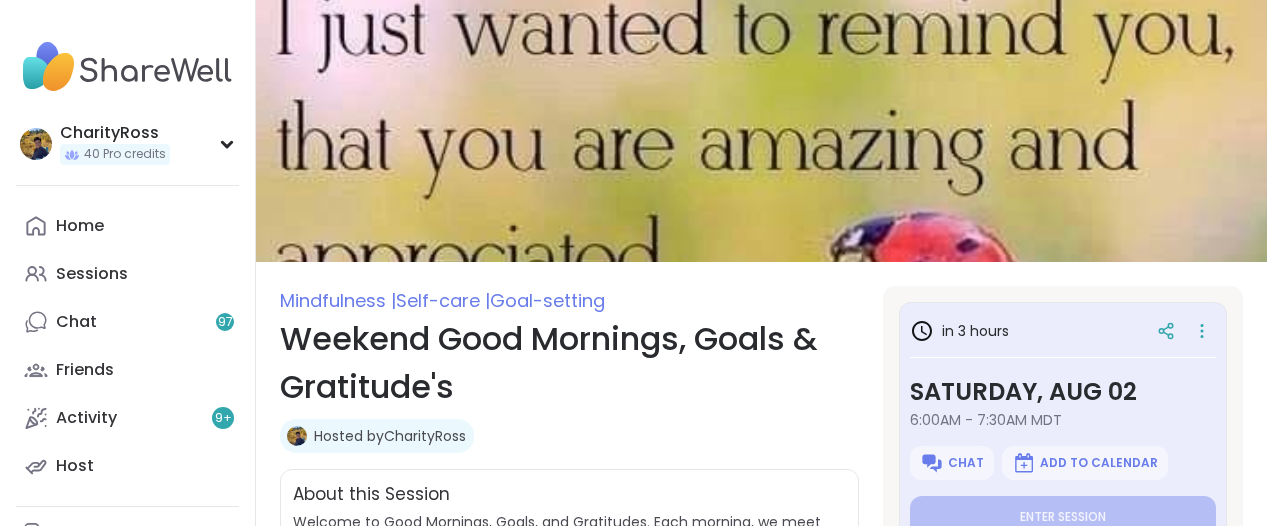 scroll, scrollTop: 250, scrollLeft: 0, axis: vertical 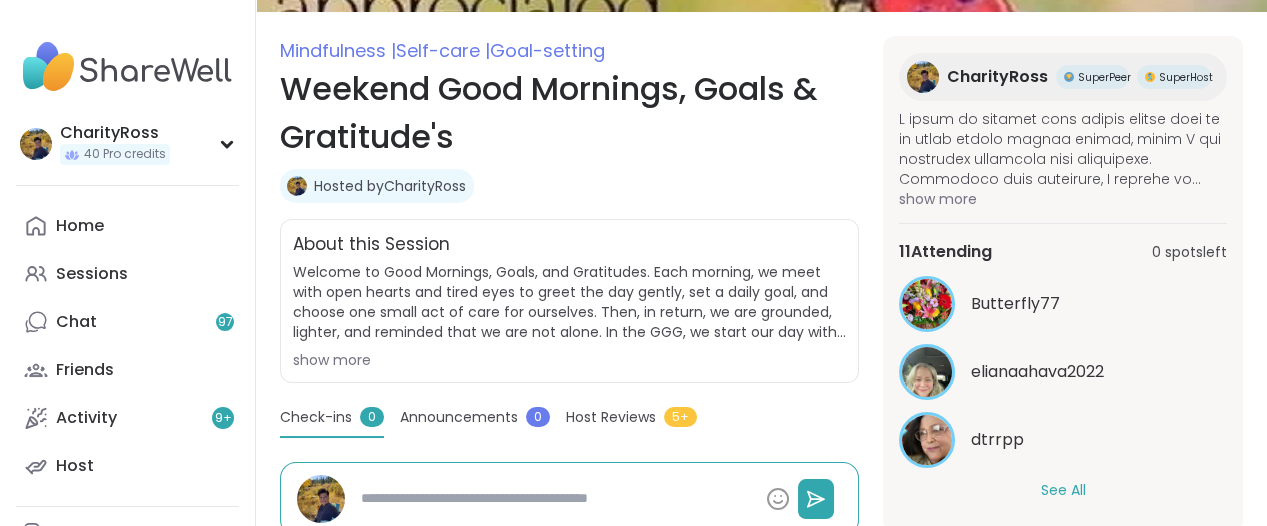 click on "See All" at bounding box center [1063, 490] 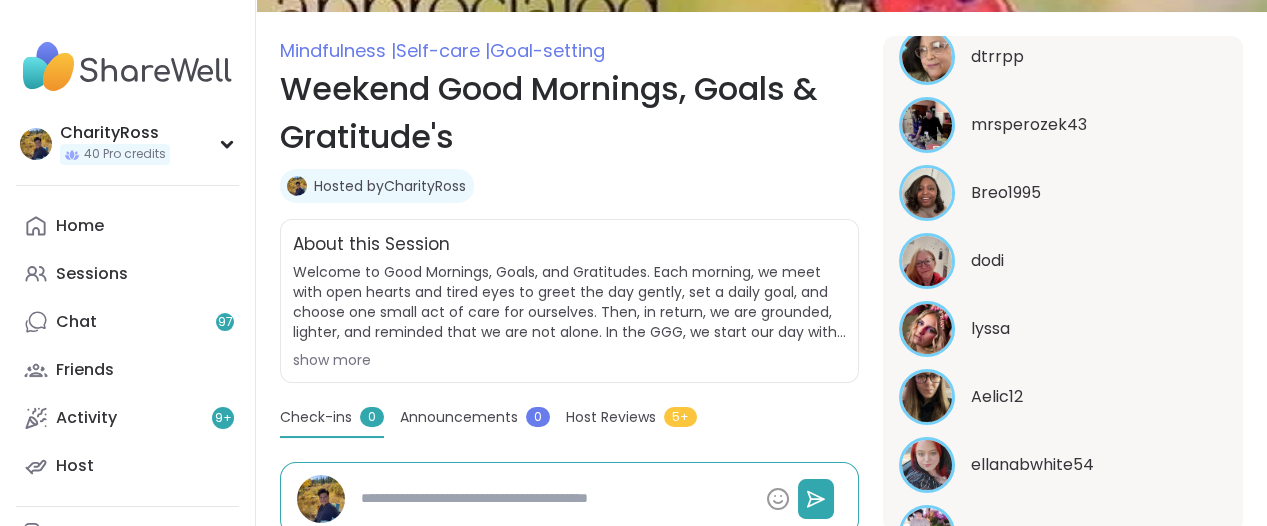 scroll, scrollTop: 822, scrollLeft: 0, axis: vertical 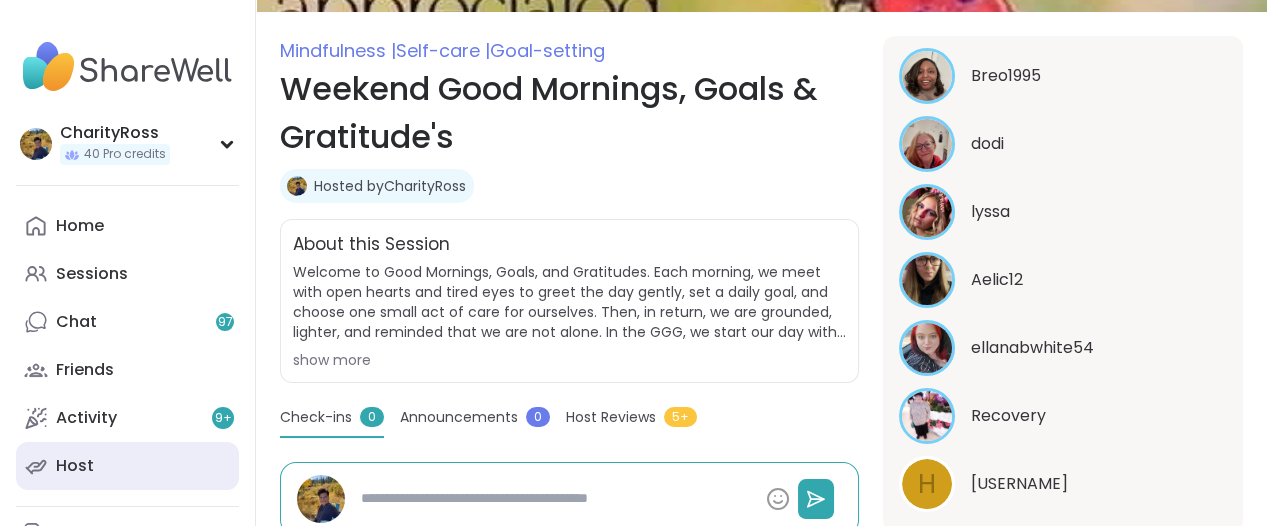 click on "Host" at bounding box center [127, 466] 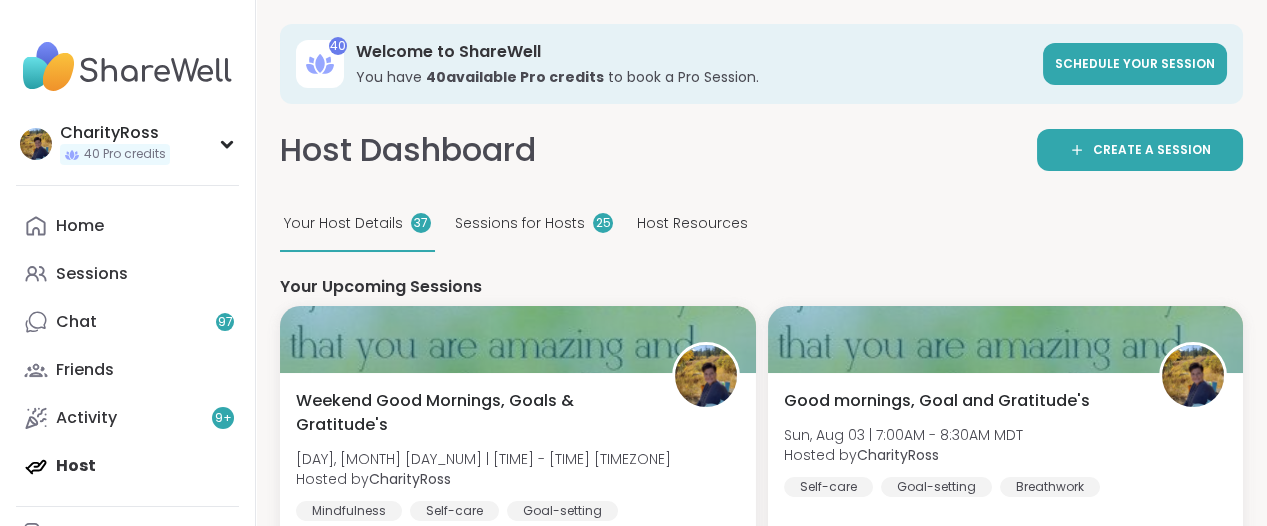 scroll, scrollTop: 0, scrollLeft: 0, axis: both 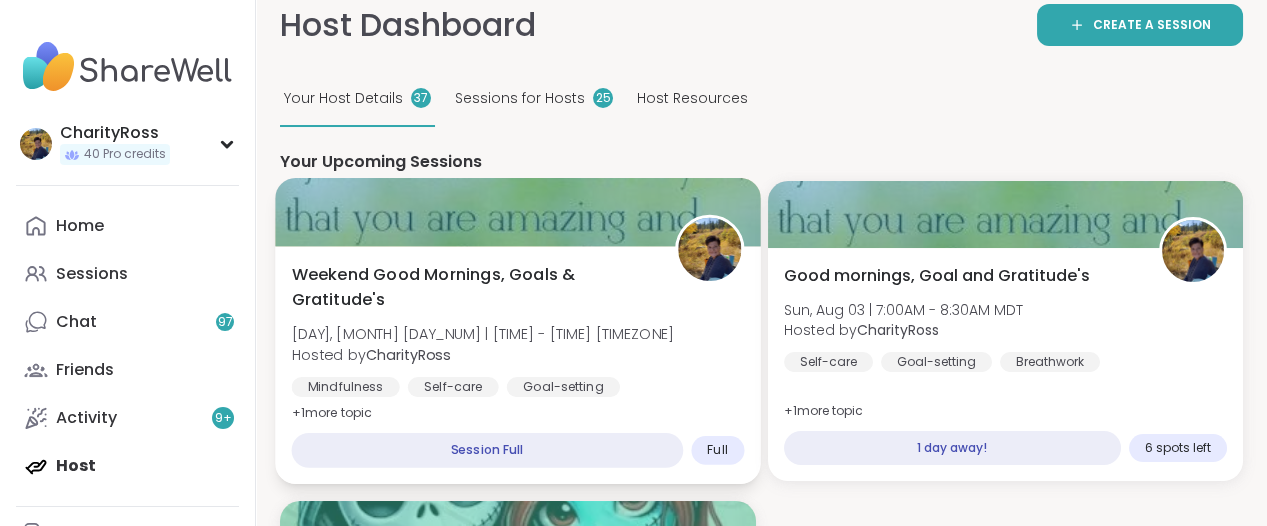 click on "Weekend Good Mornings, Goals & Gratitude's" at bounding box center [472, 287] 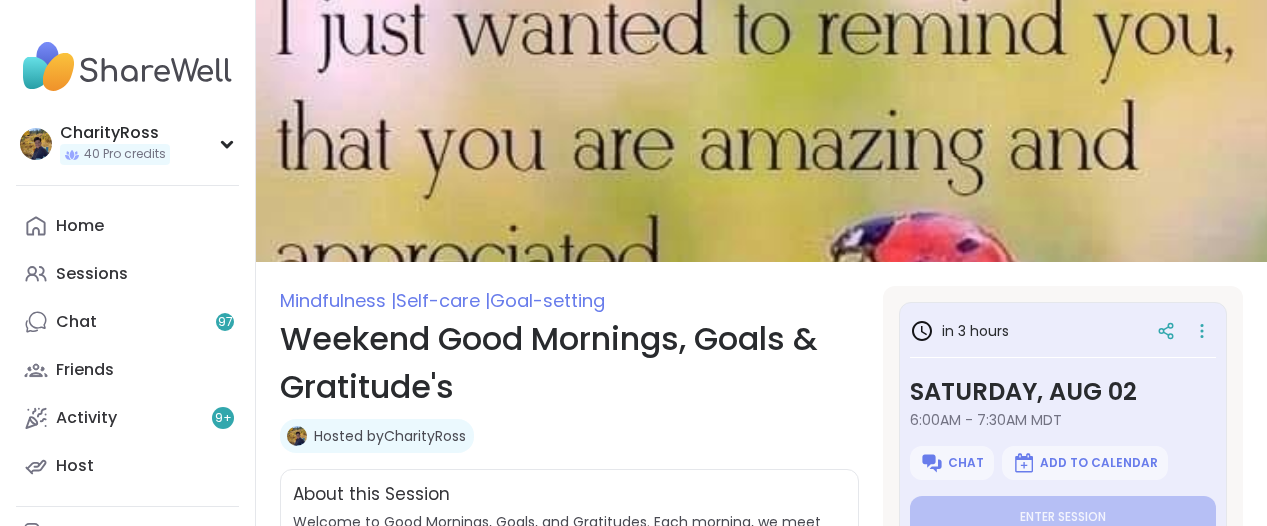 scroll, scrollTop: 0, scrollLeft: 0, axis: both 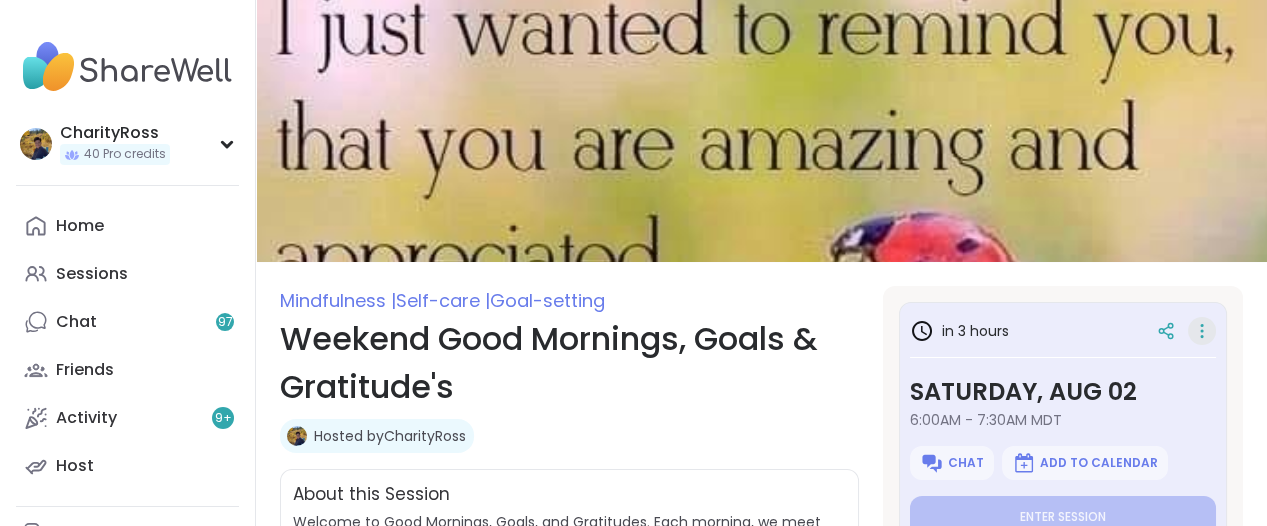 click 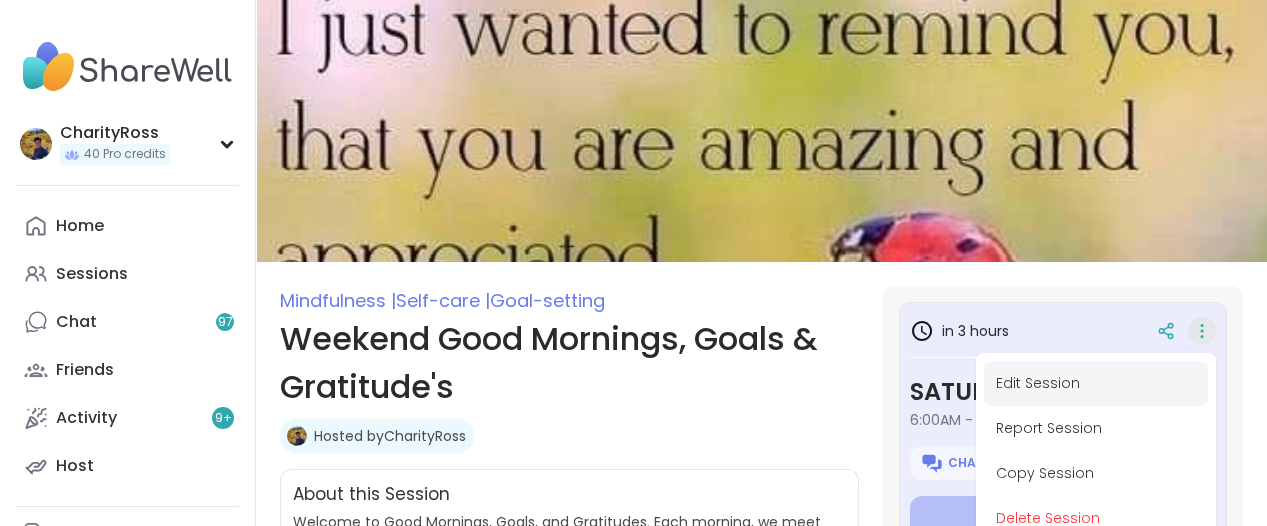 click on "Edit Session" at bounding box center [1096, 383] 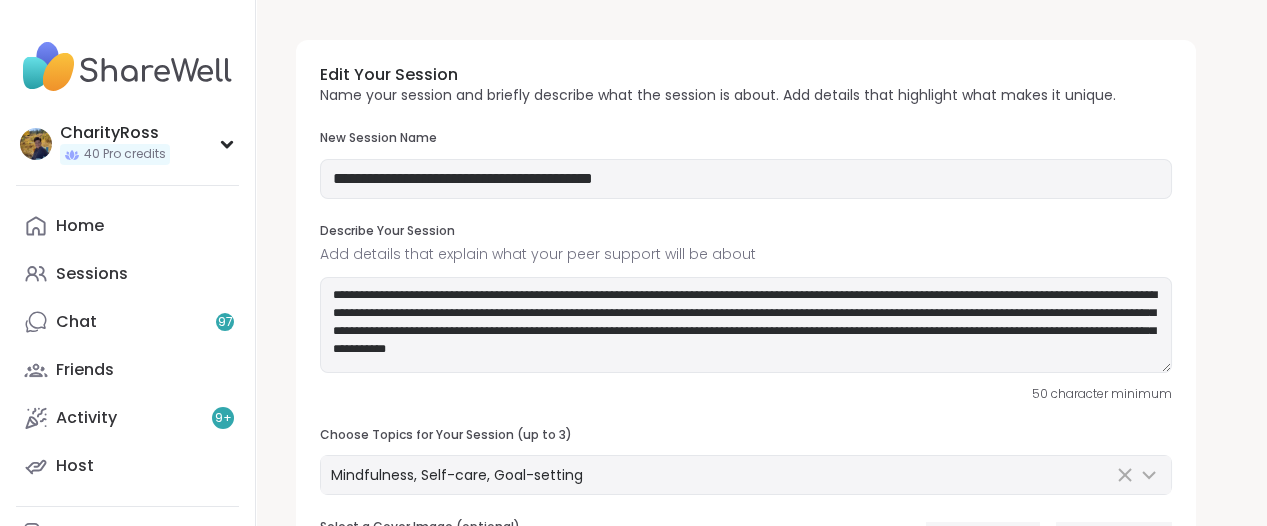 type on "**********" 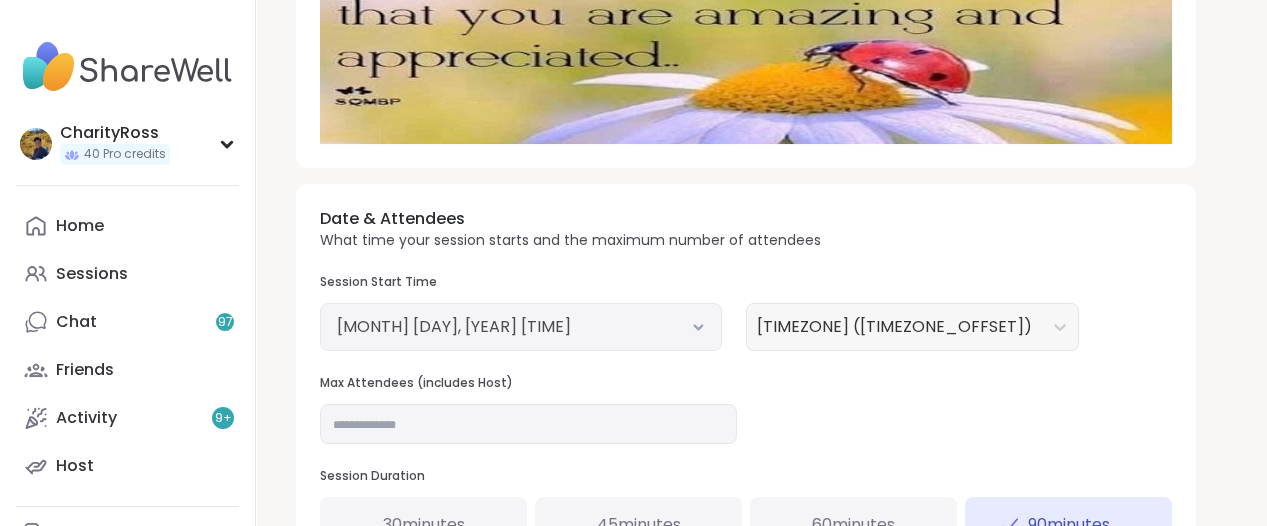 scroll, scrollTop: 625, scrollLeft: 0, axis: vertical 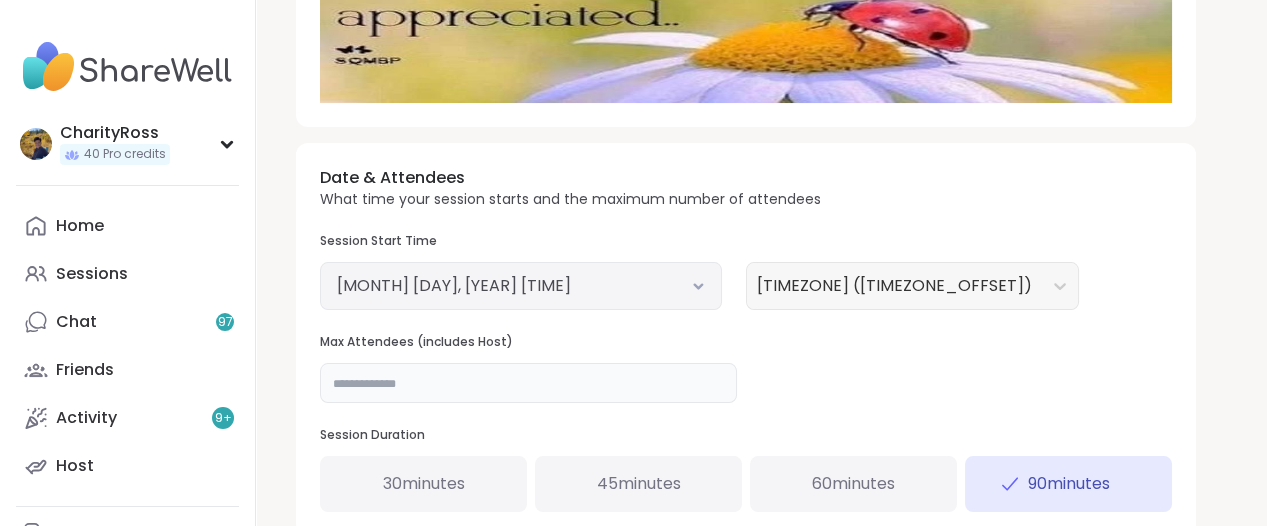 click on "**" at bounding box center [528, 383] 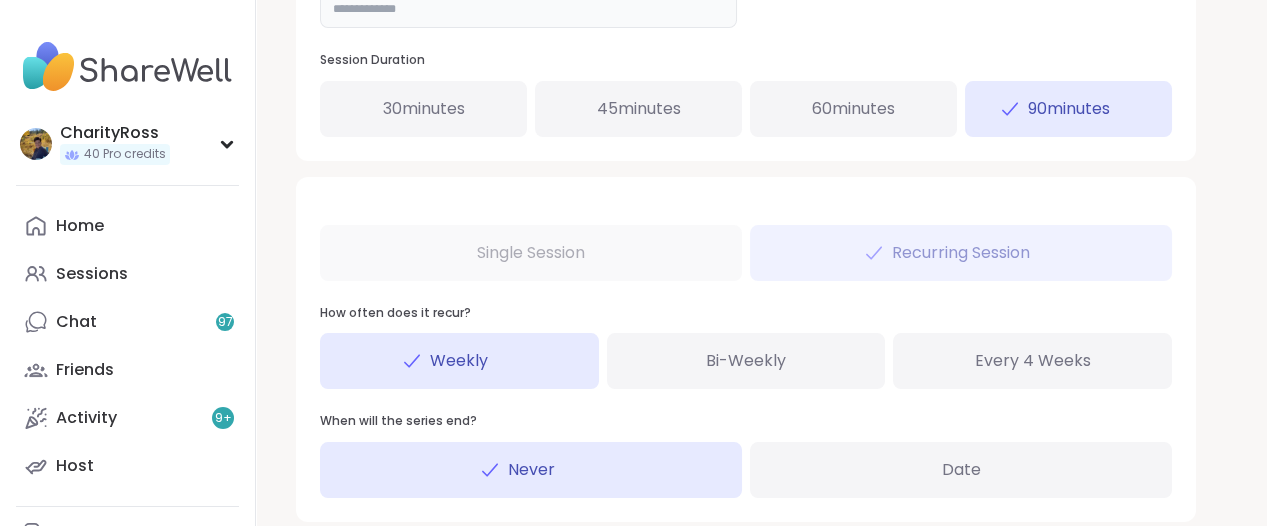 scroll, scrollTop: 1137, scrollLeft: 0, axis: vertical 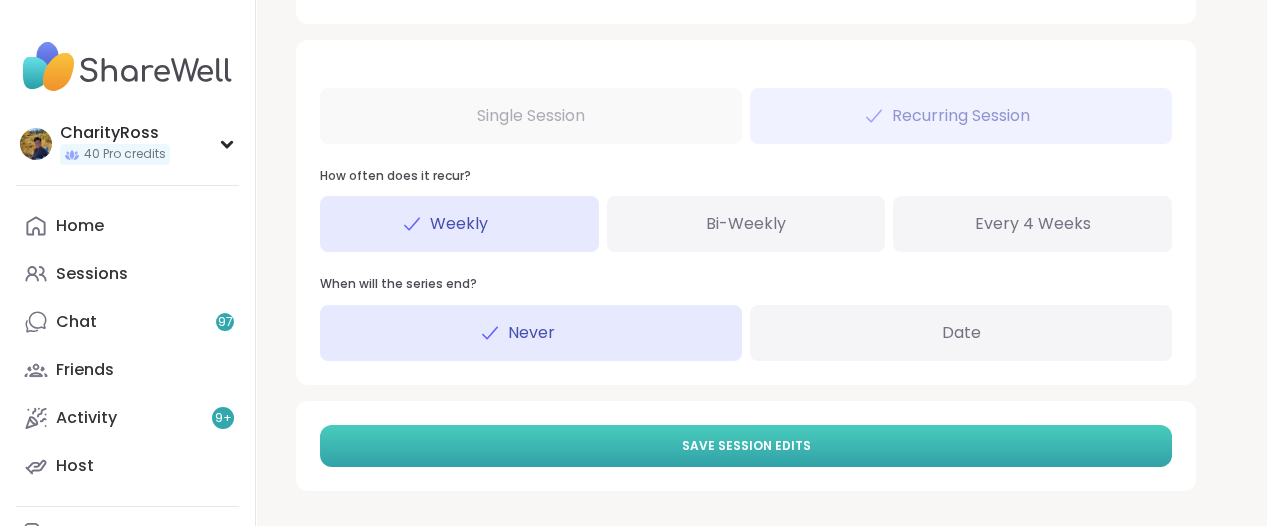 type on "**" 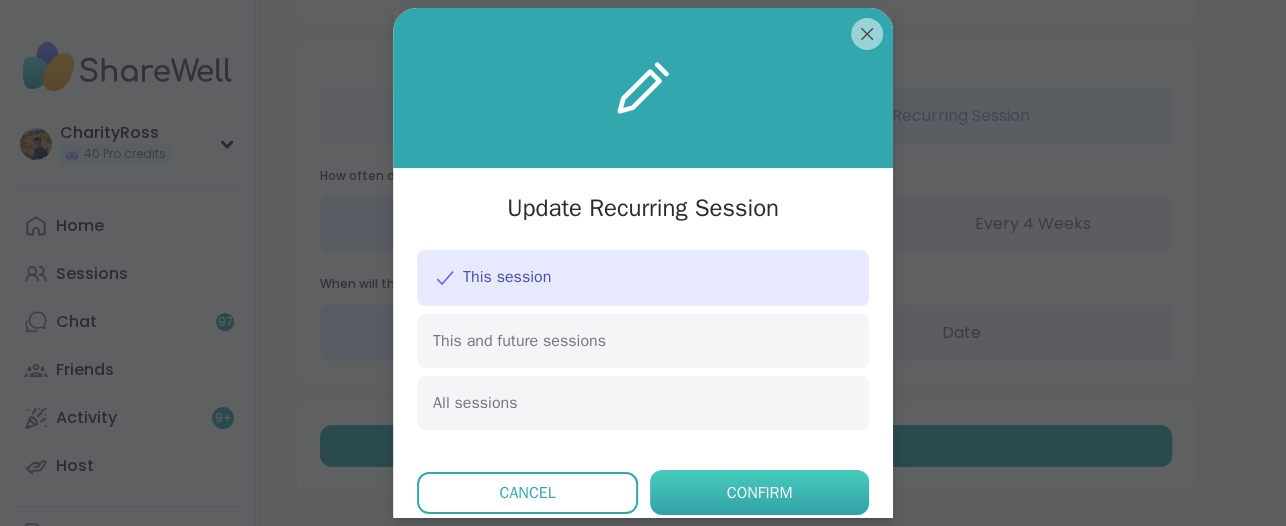 click on "Confirm" at bounding box center (759, 492) 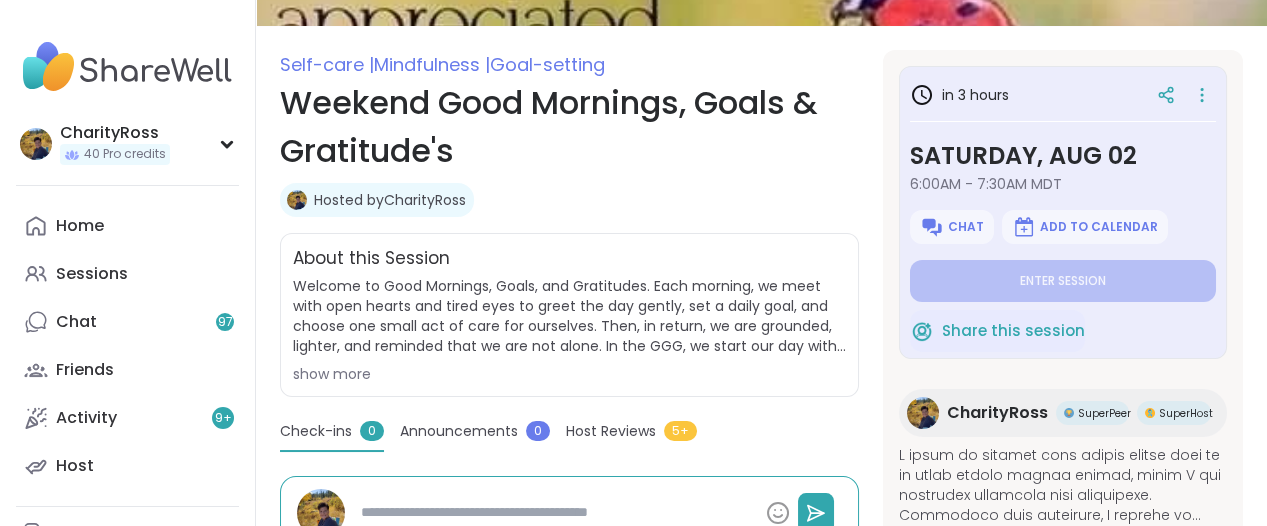 scroll, scrollTop: 375, scrollLeft: 0, axis: vertical 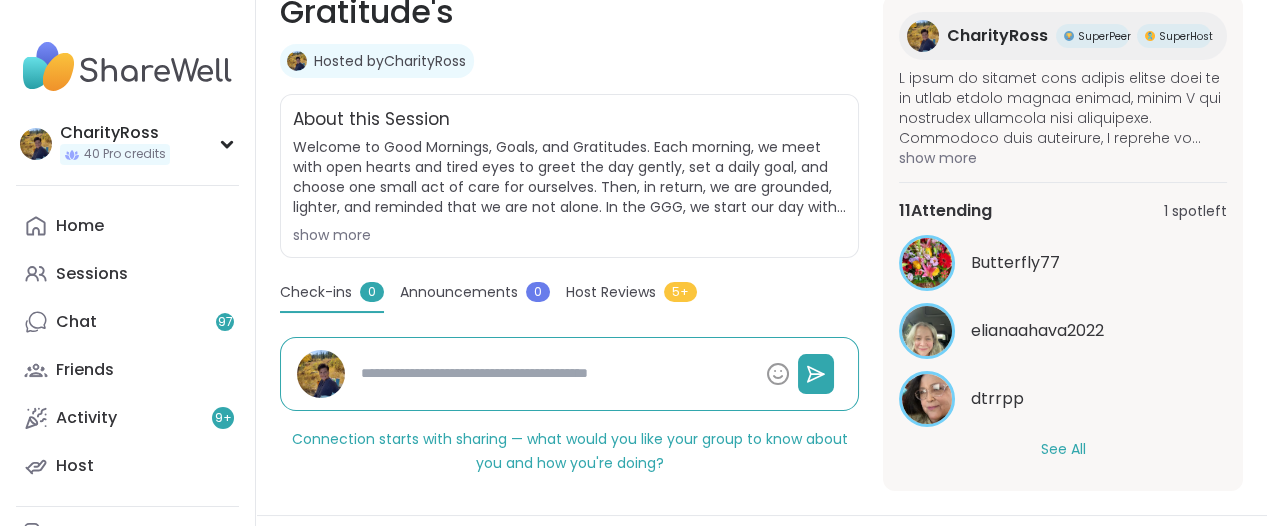 click on "See All" at bounding box center (1063, 449) 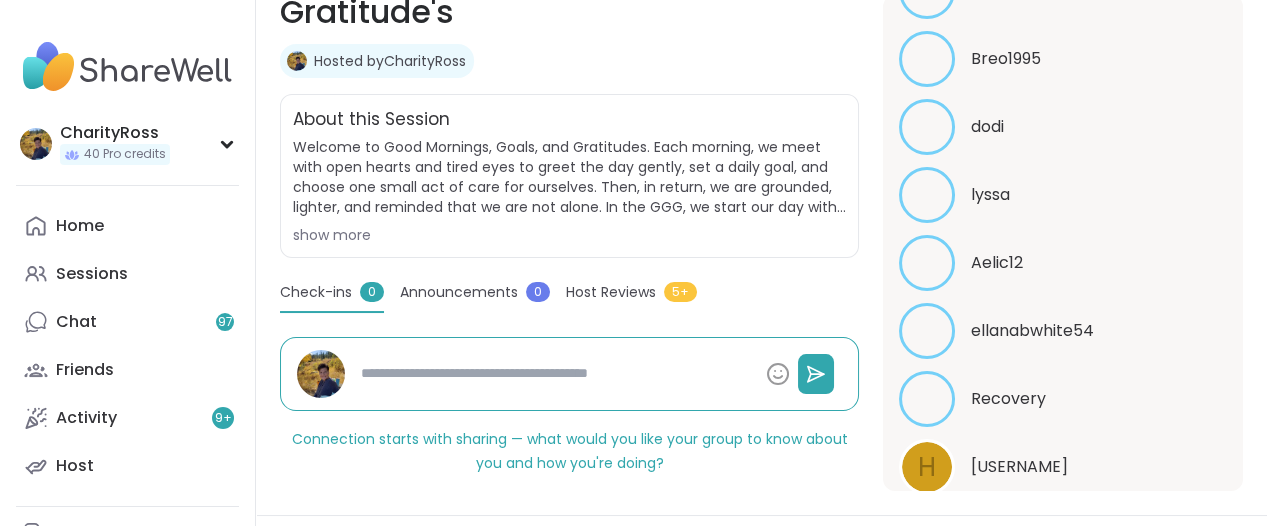scroll, scrollTop: 934, scrollLeft: 0, axis: vertical 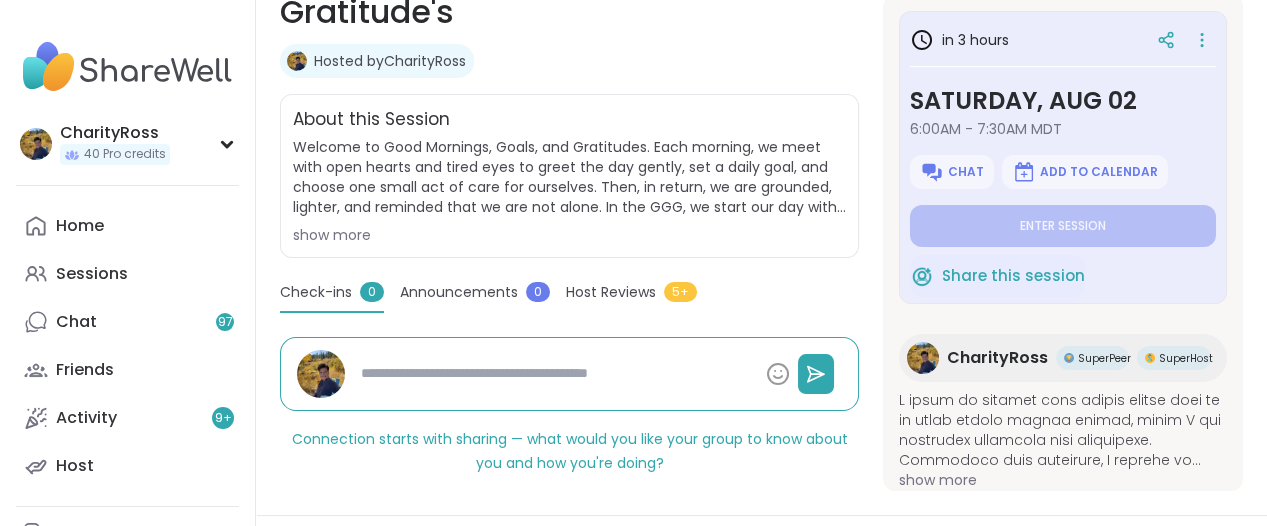 type on "*" 